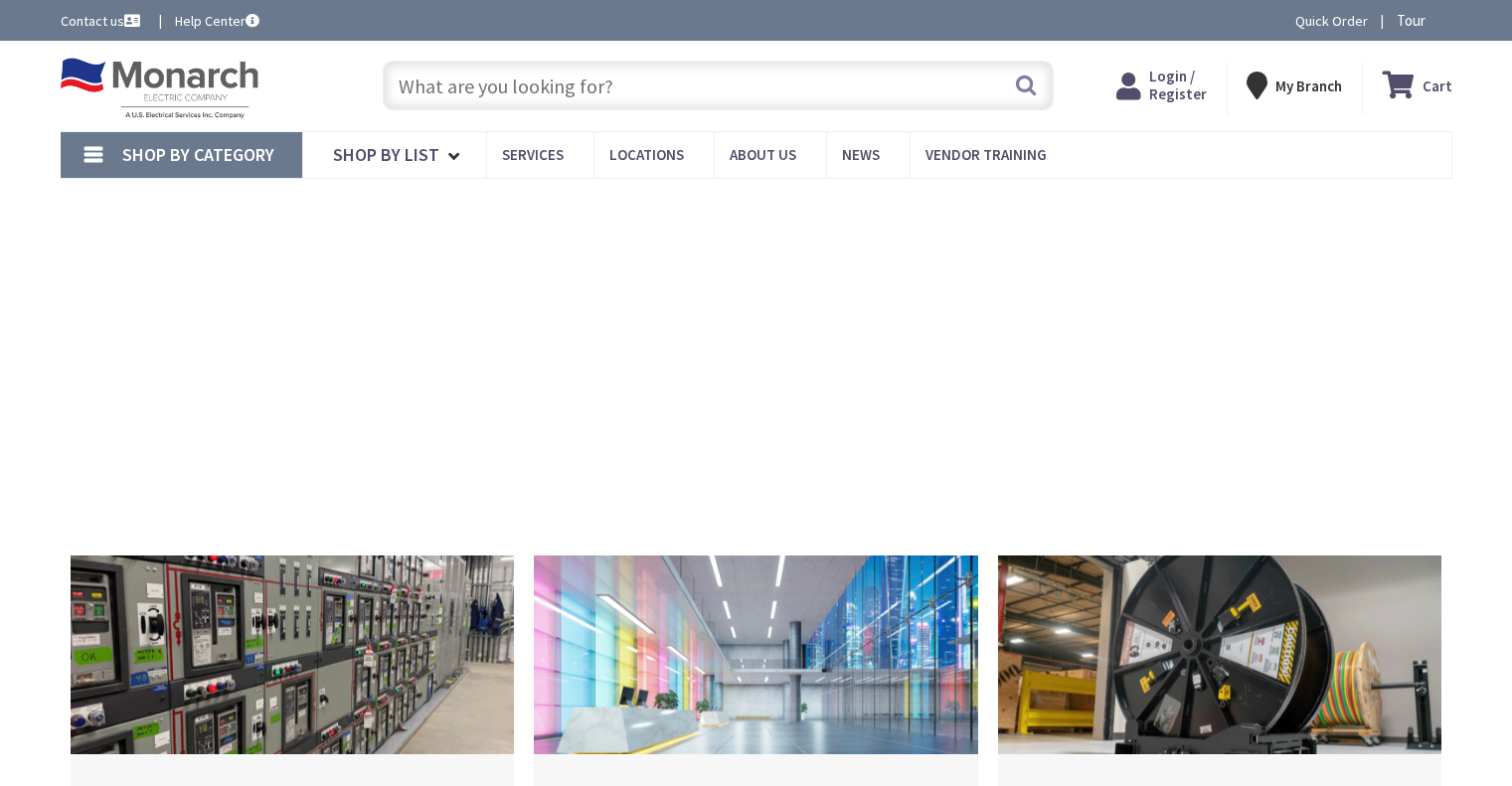 scroll, scrollTop: 0, scrollLeft: 0, axis: both 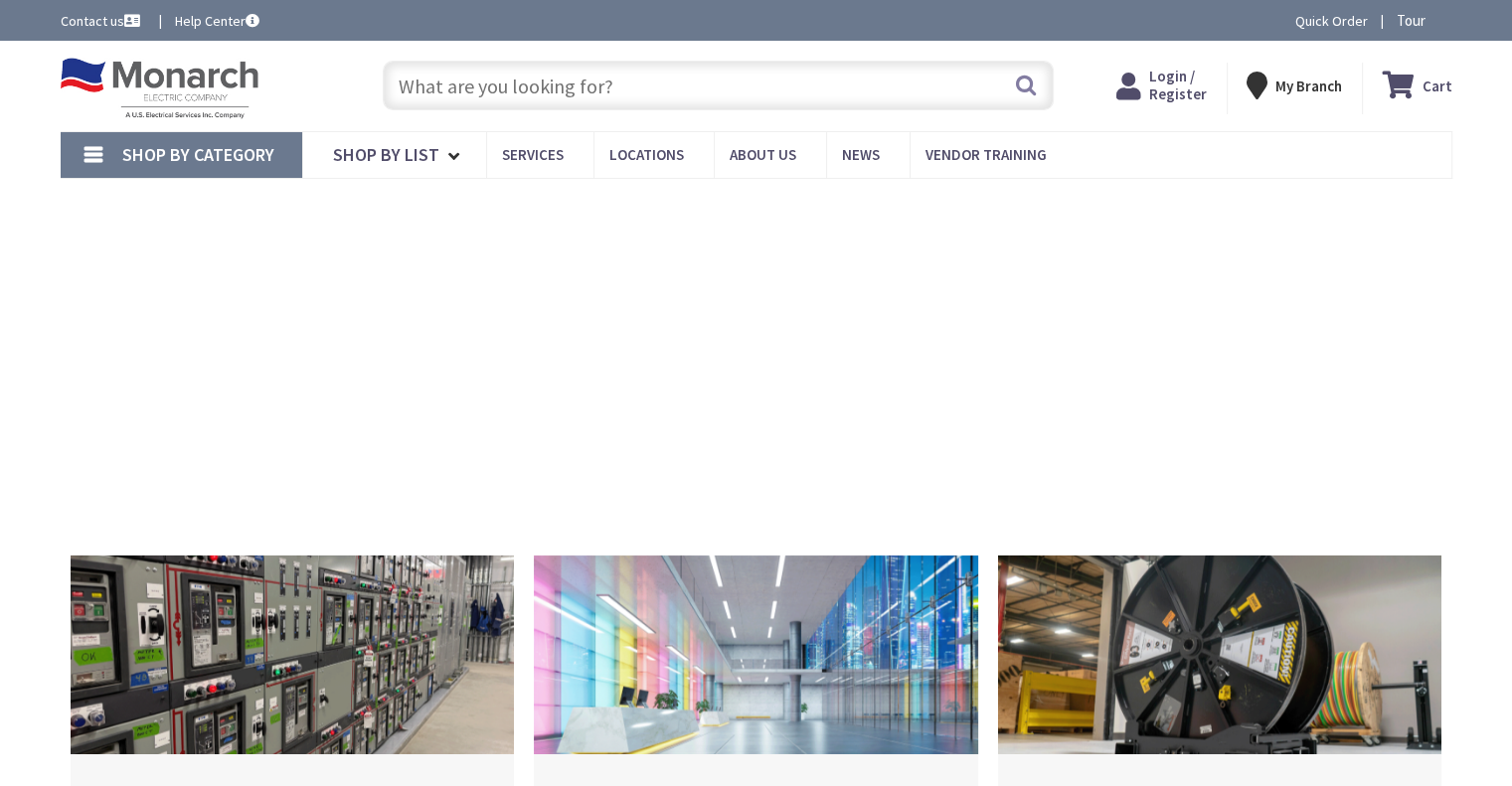 type on "[STREET], [CITY], [STATE] [POSTAL_CODE], USA" 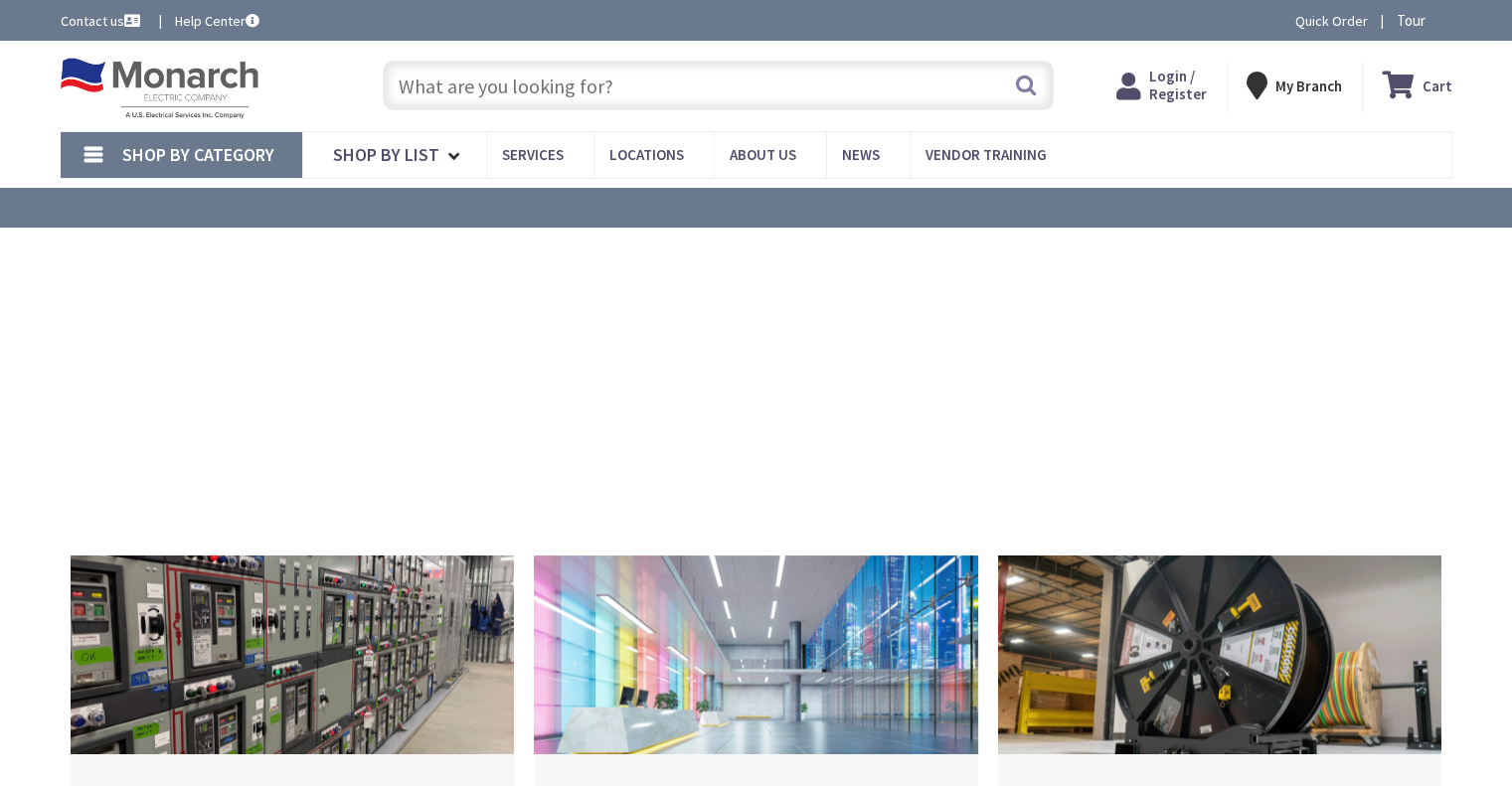 scroll, scrollTop: 0, scrollLeft: 0, axis: both 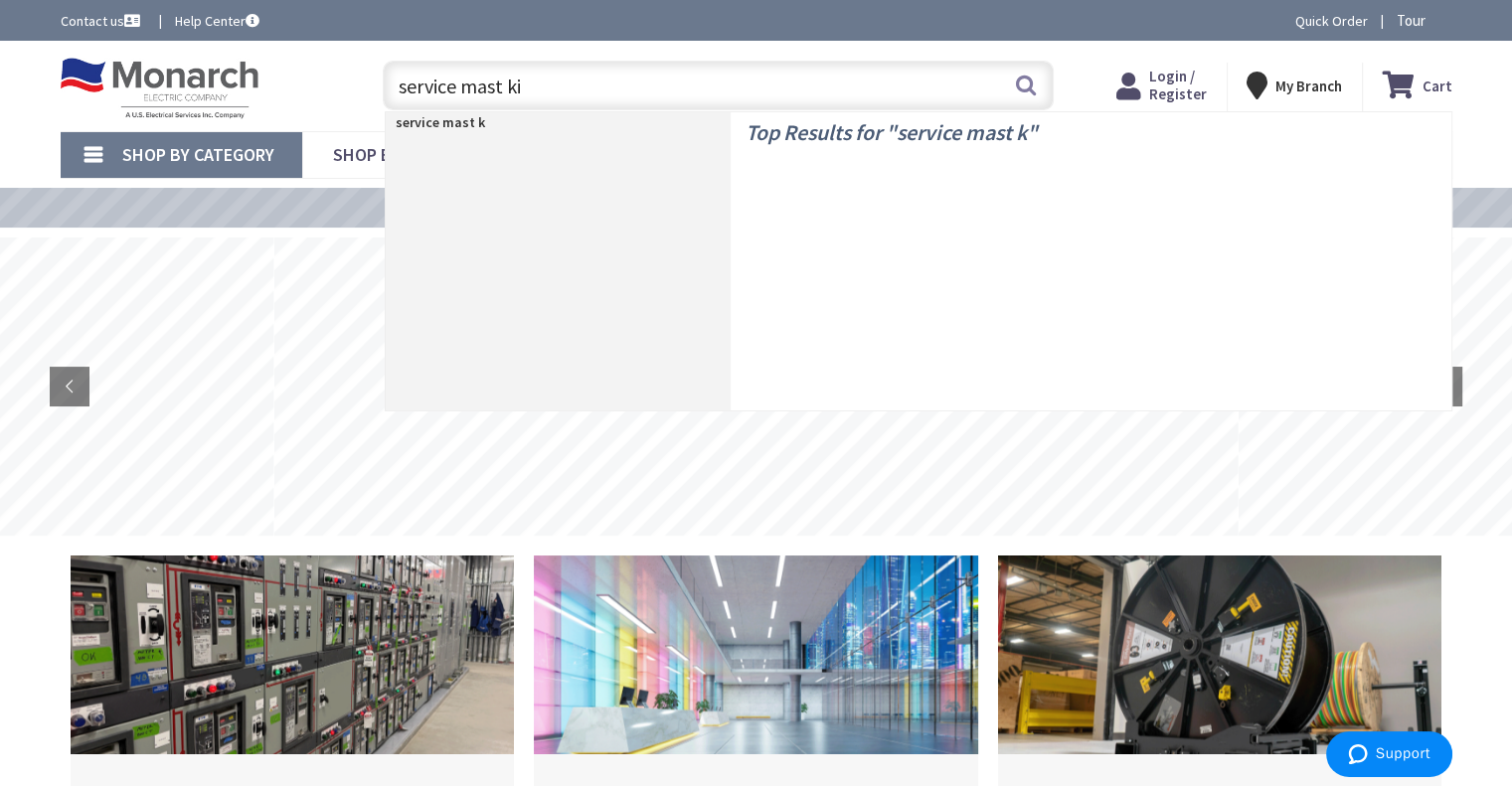 type on "service mast kit" 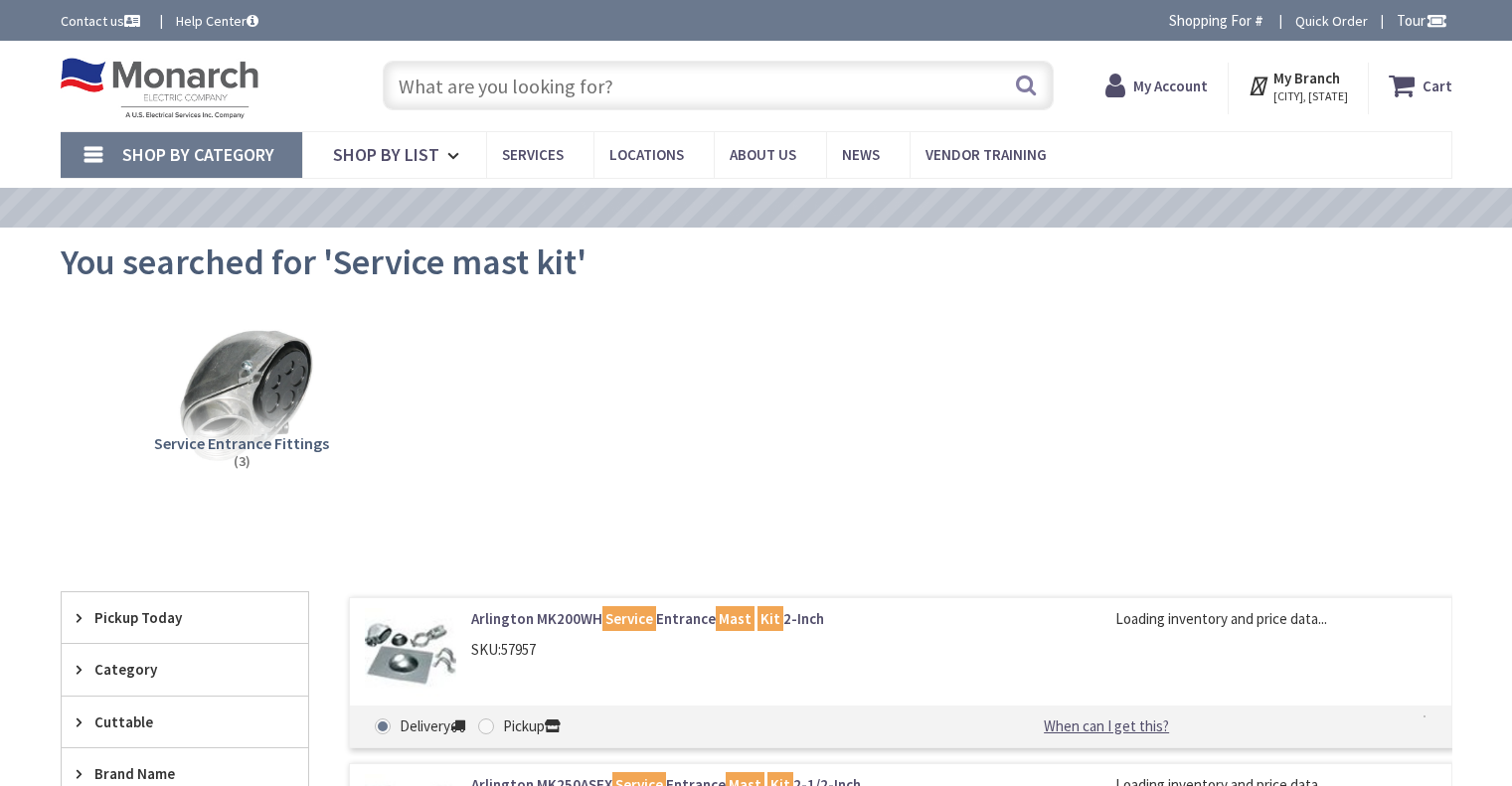 scroll, scrollTop: 0, scrollLeft: 0, axis: both 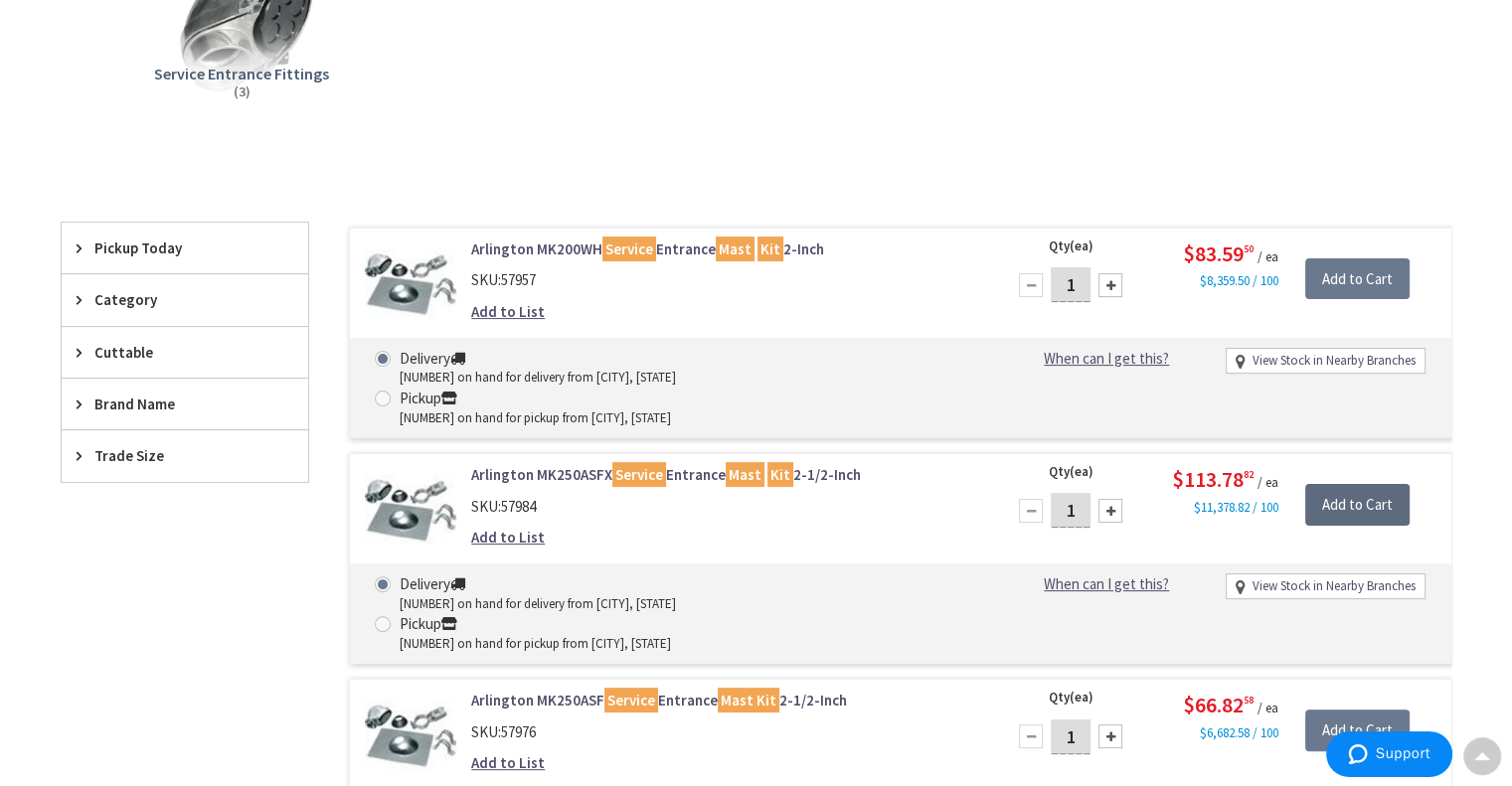 click on "Add to Cart" at bounding box center [1357, 505] 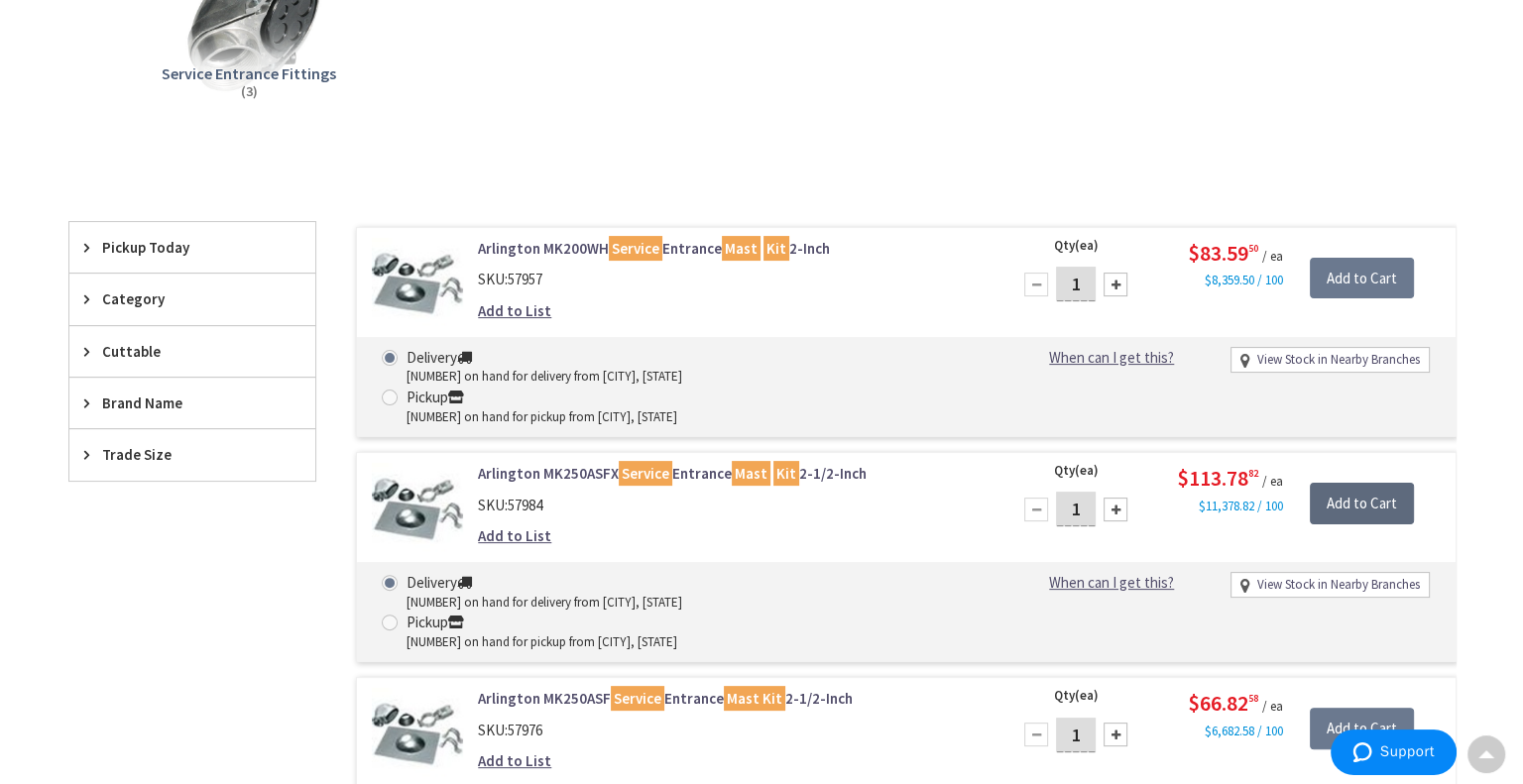 scroll, scrollTop: 371, scrollLeft: 0, axis: vertical 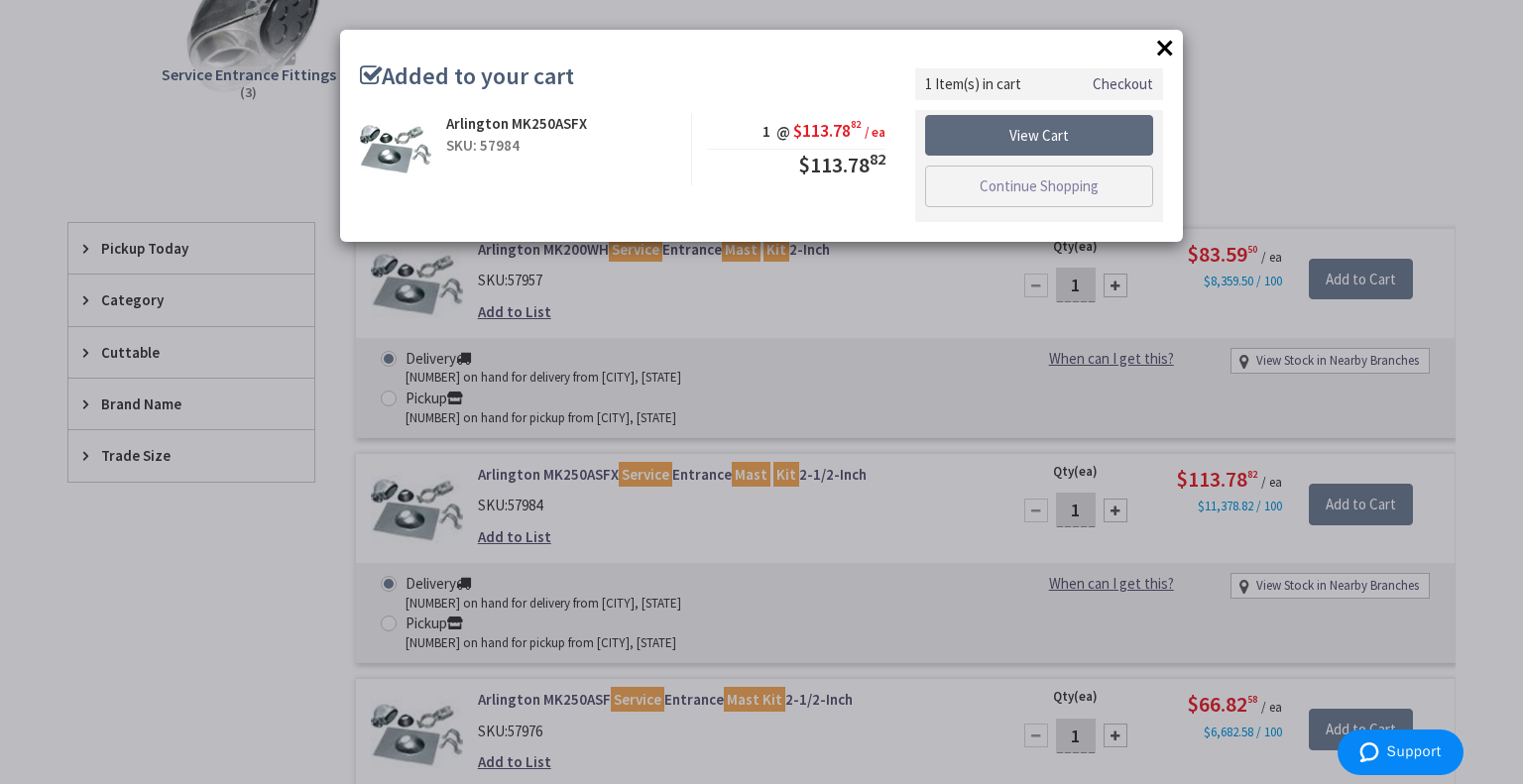 drag, startPoint x: 1009, startPoint y: 142, endPoint x: 977, endPoint y: 135, distance: 32.756679 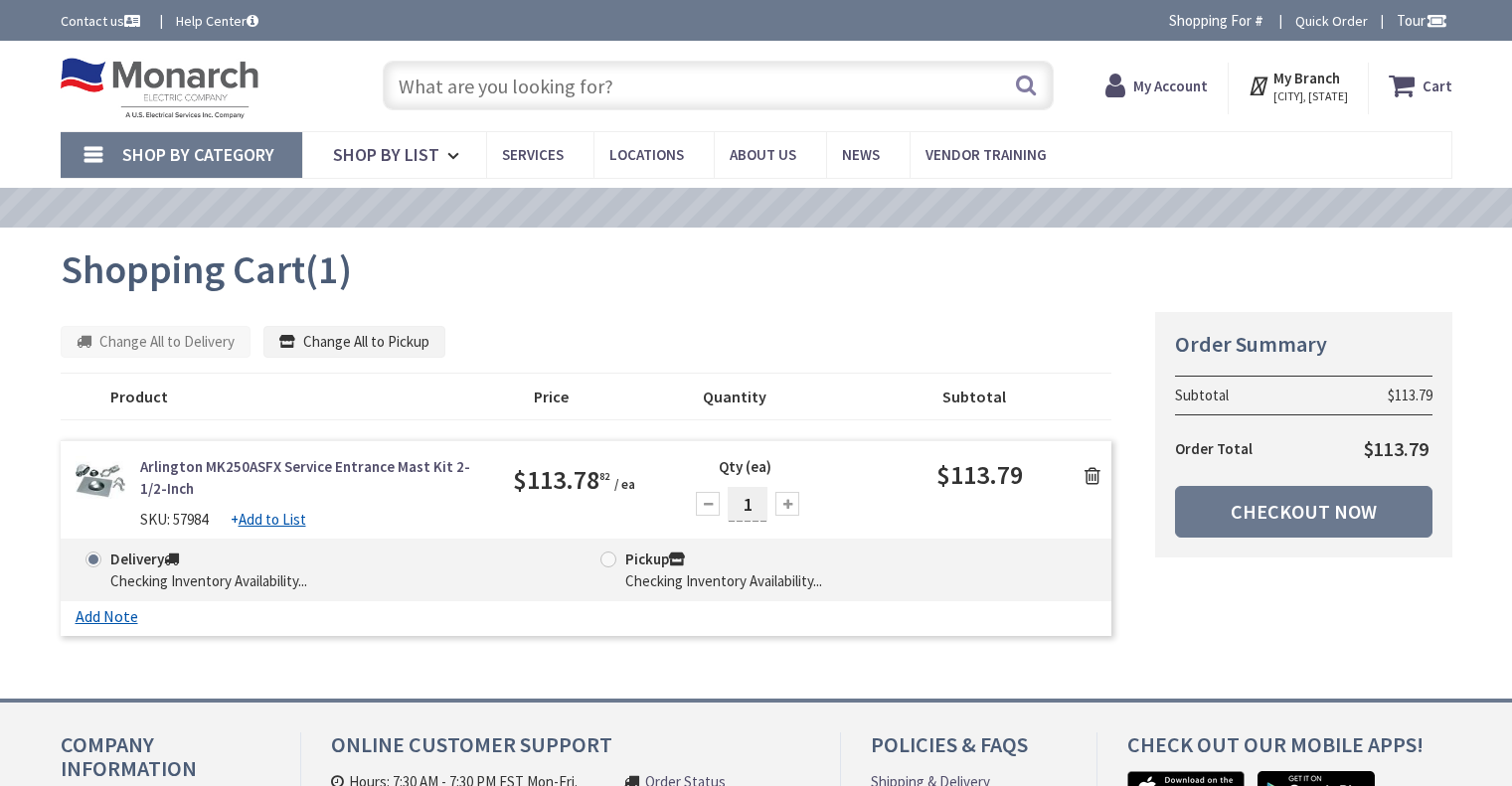 scroll, scrollTop: 0, scrollLeft: 0, axis: both 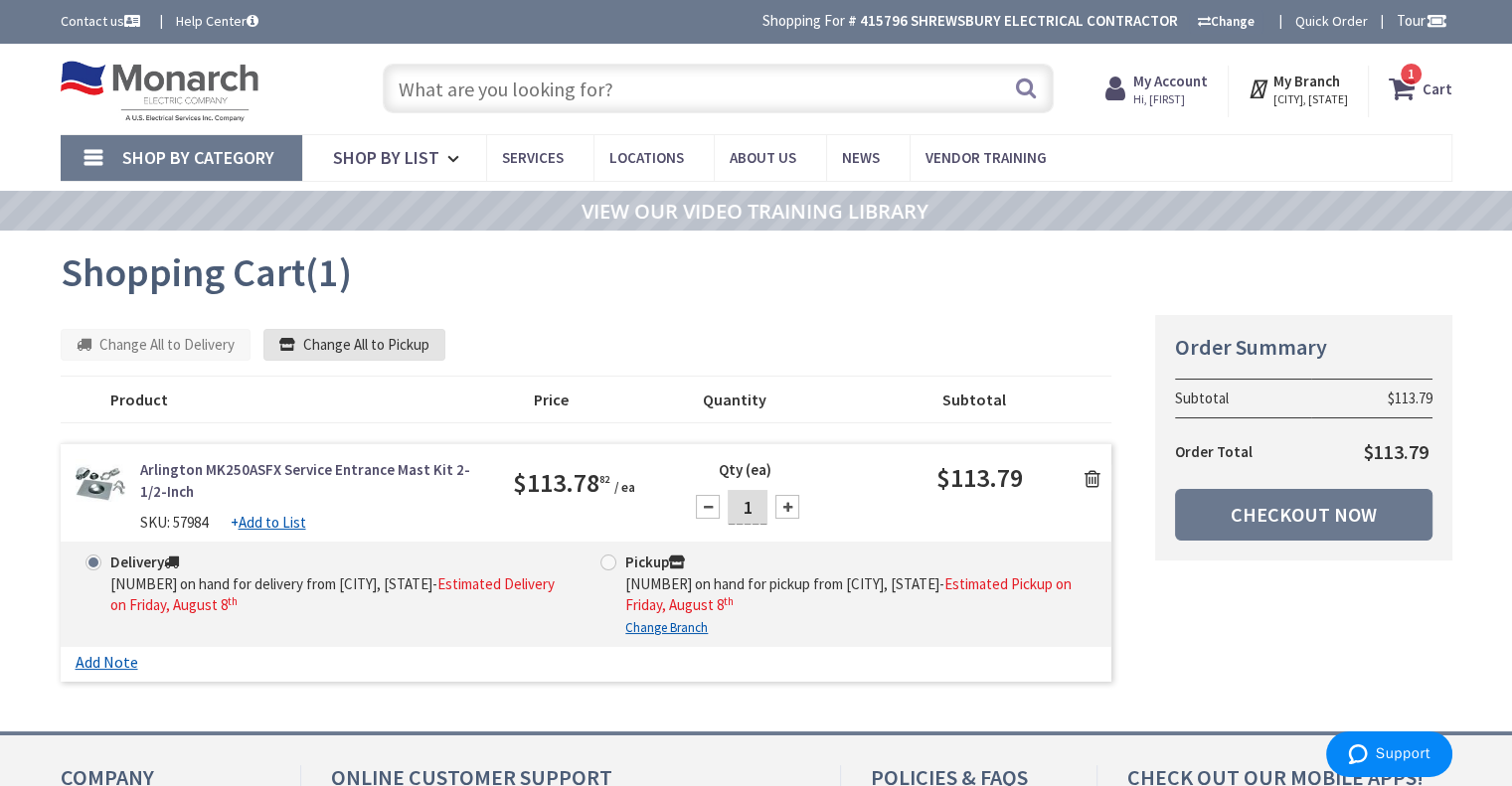 click on "Change All to Pickup" at bounding box center [354, 345] 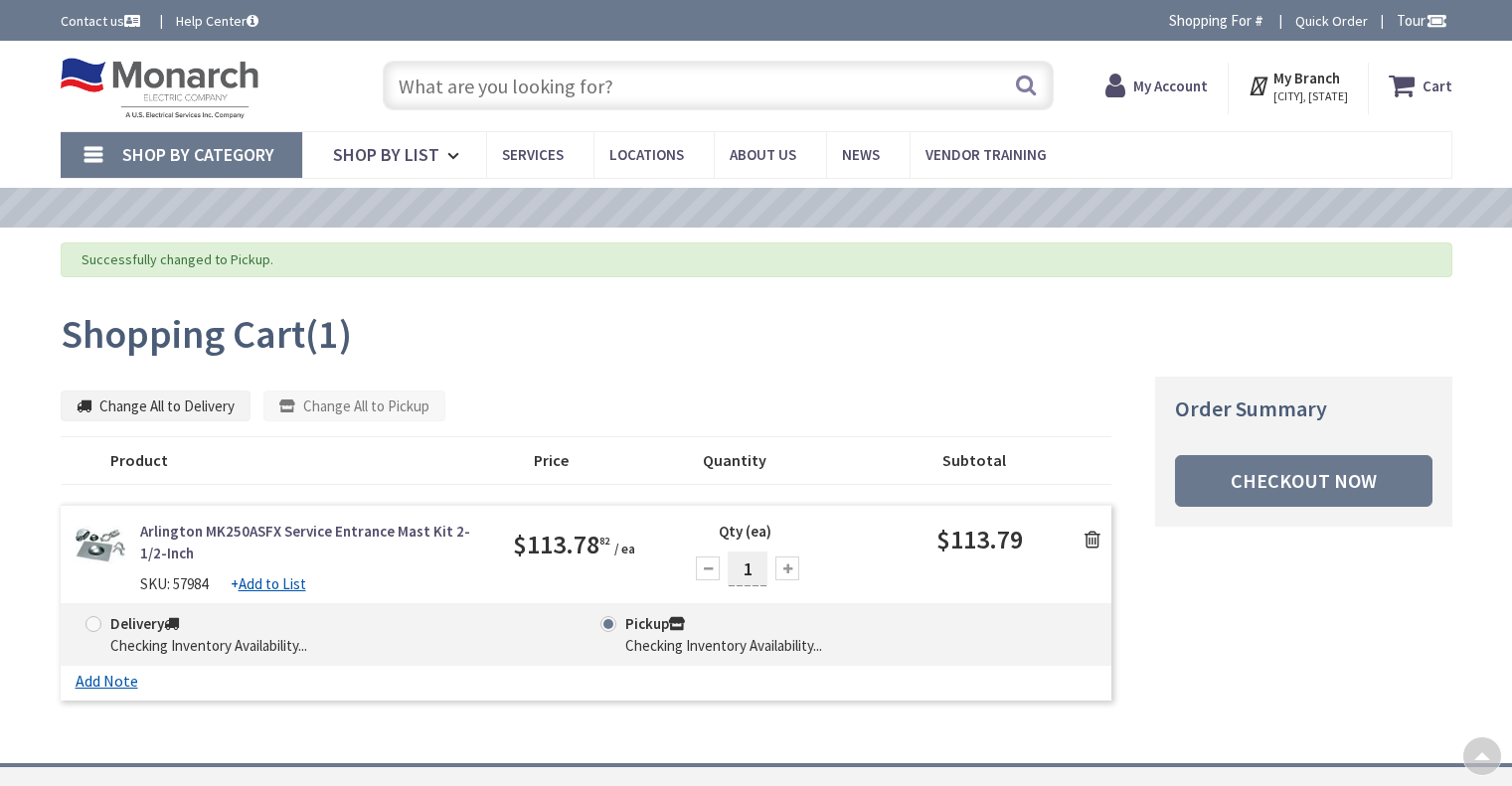 scroll, scrollTop: 329, scrollLeft: 0, axis: vertical 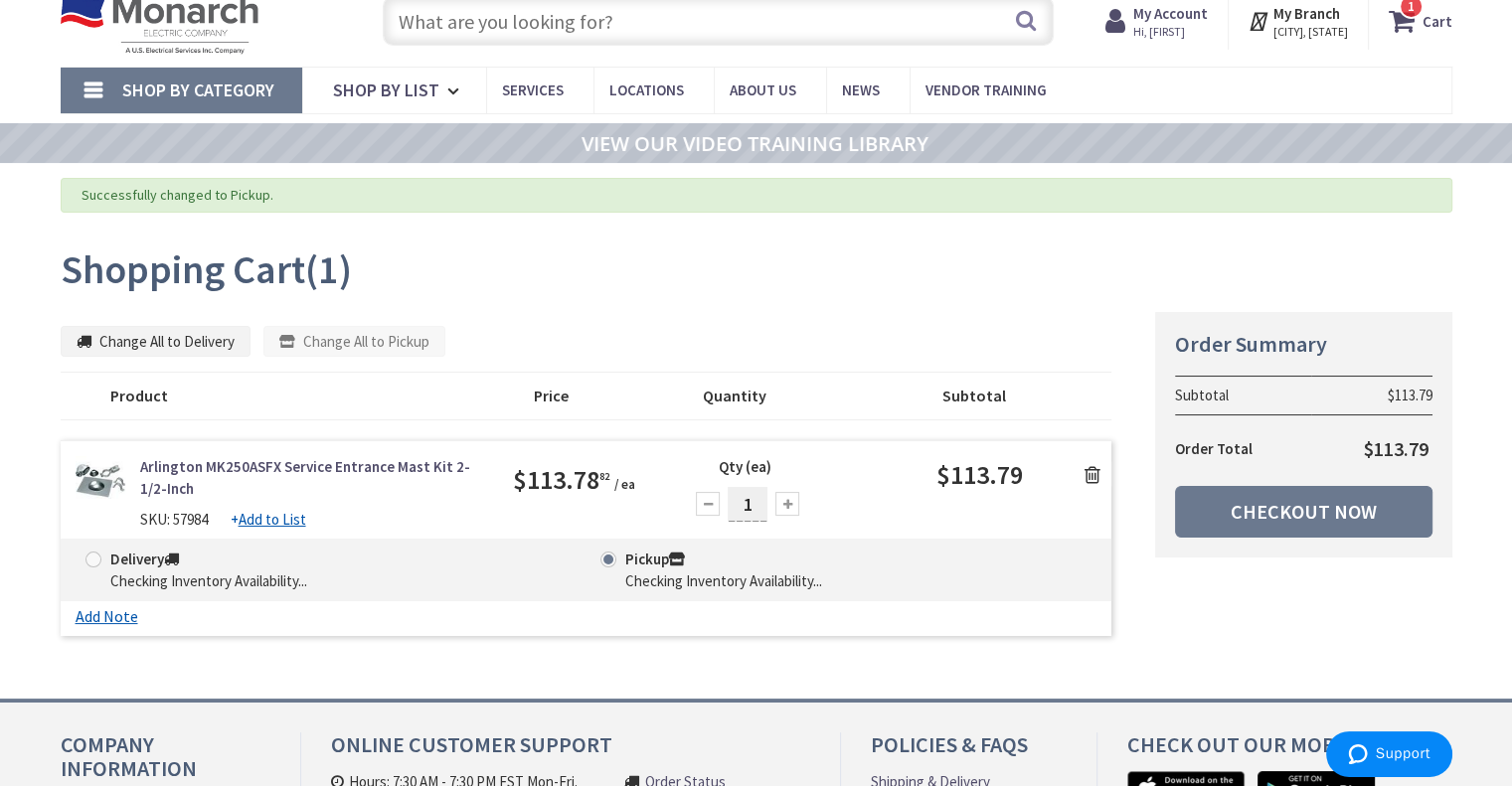 click on "Delivery" at bounding box center (144, 558) 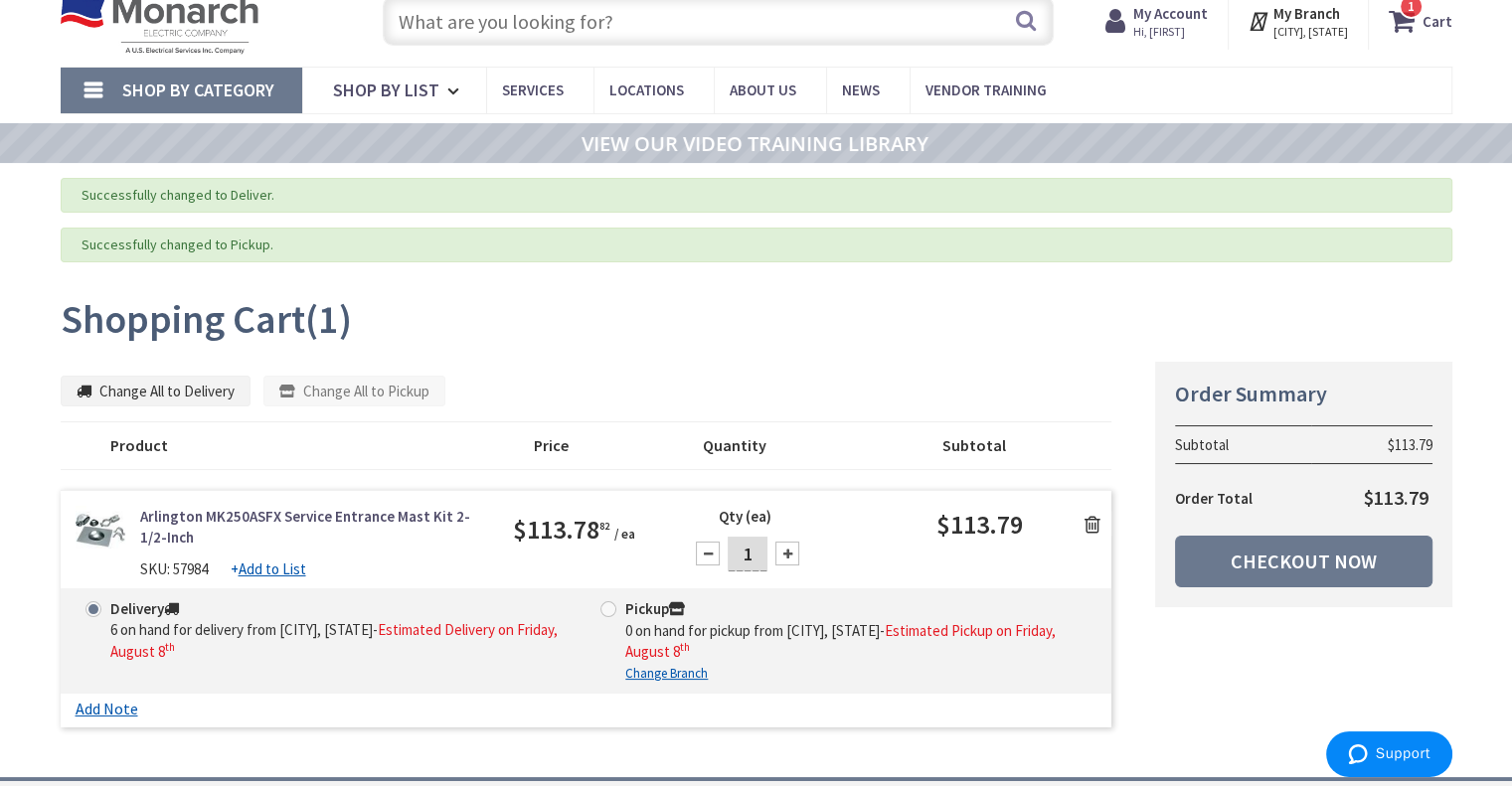 scroll, scrollTop: 68, scrollLeft: 0, axis: vertical 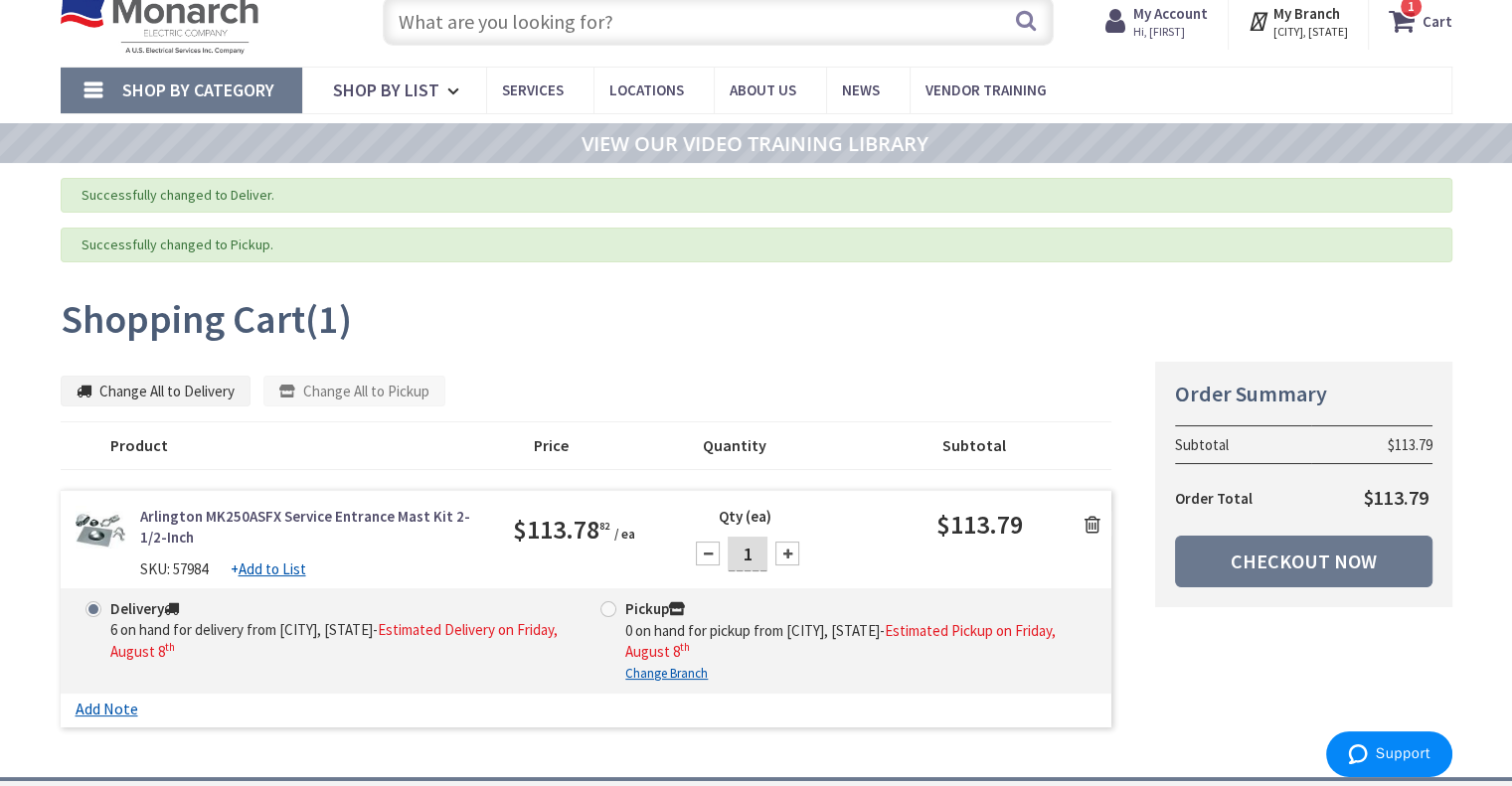 click on "0 on hand for pickup from Ocean, Nj" at bounding box center (753, 630) 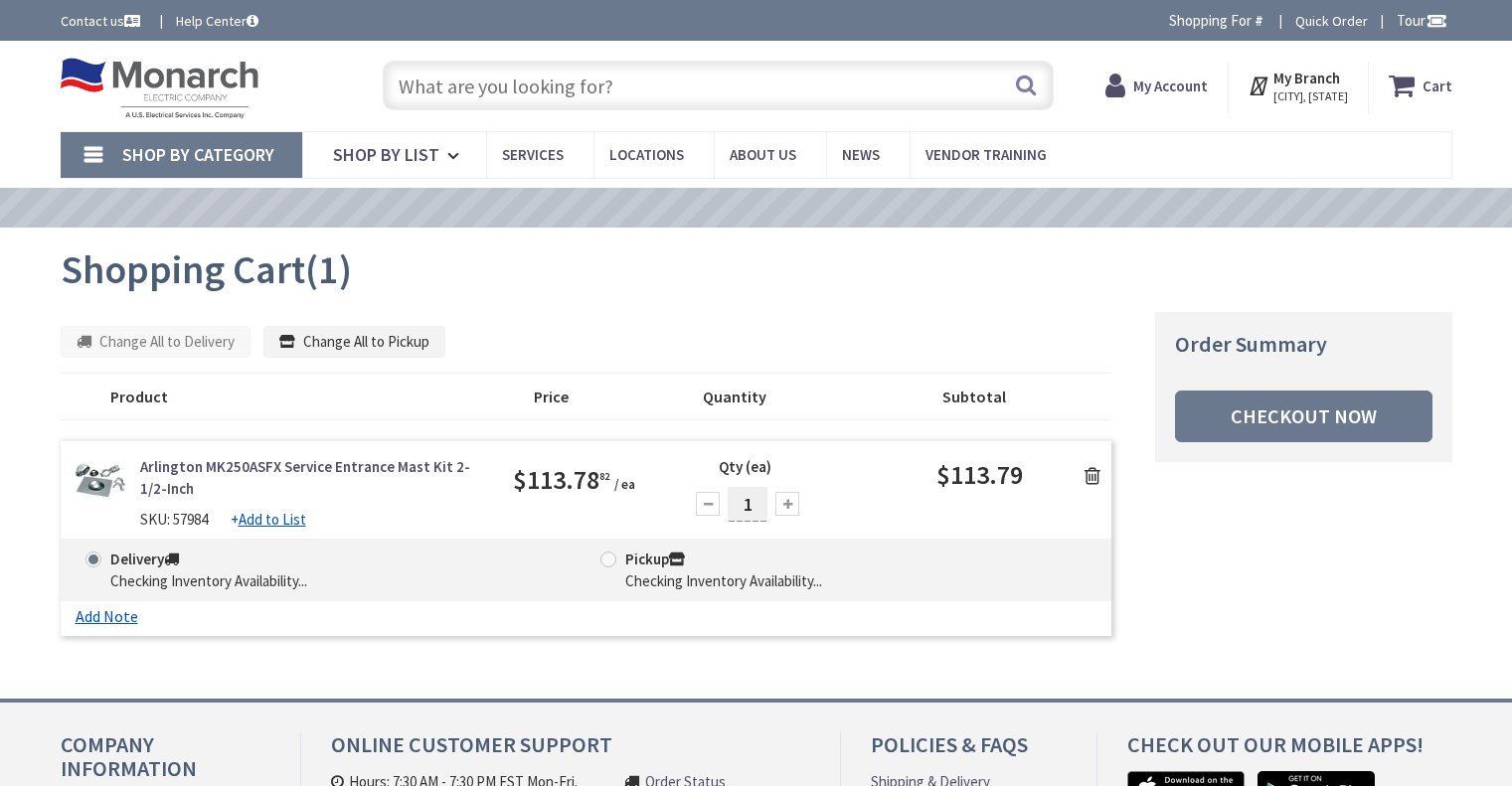 scroll, scrollTop: 68, scrollLeft: 0, axis: vertical 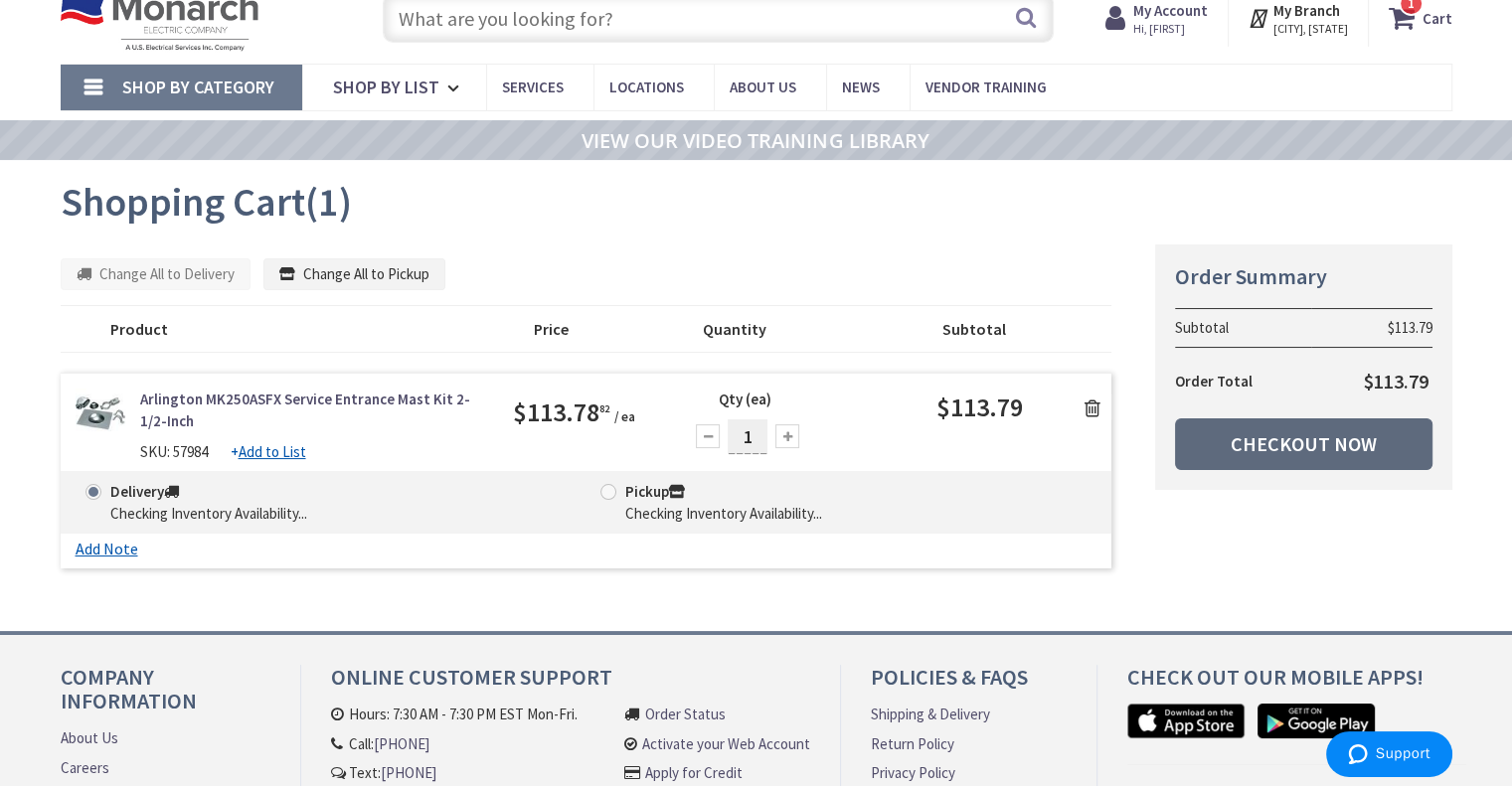 click on "Checkout Now" at bounding box center (1303, 444) 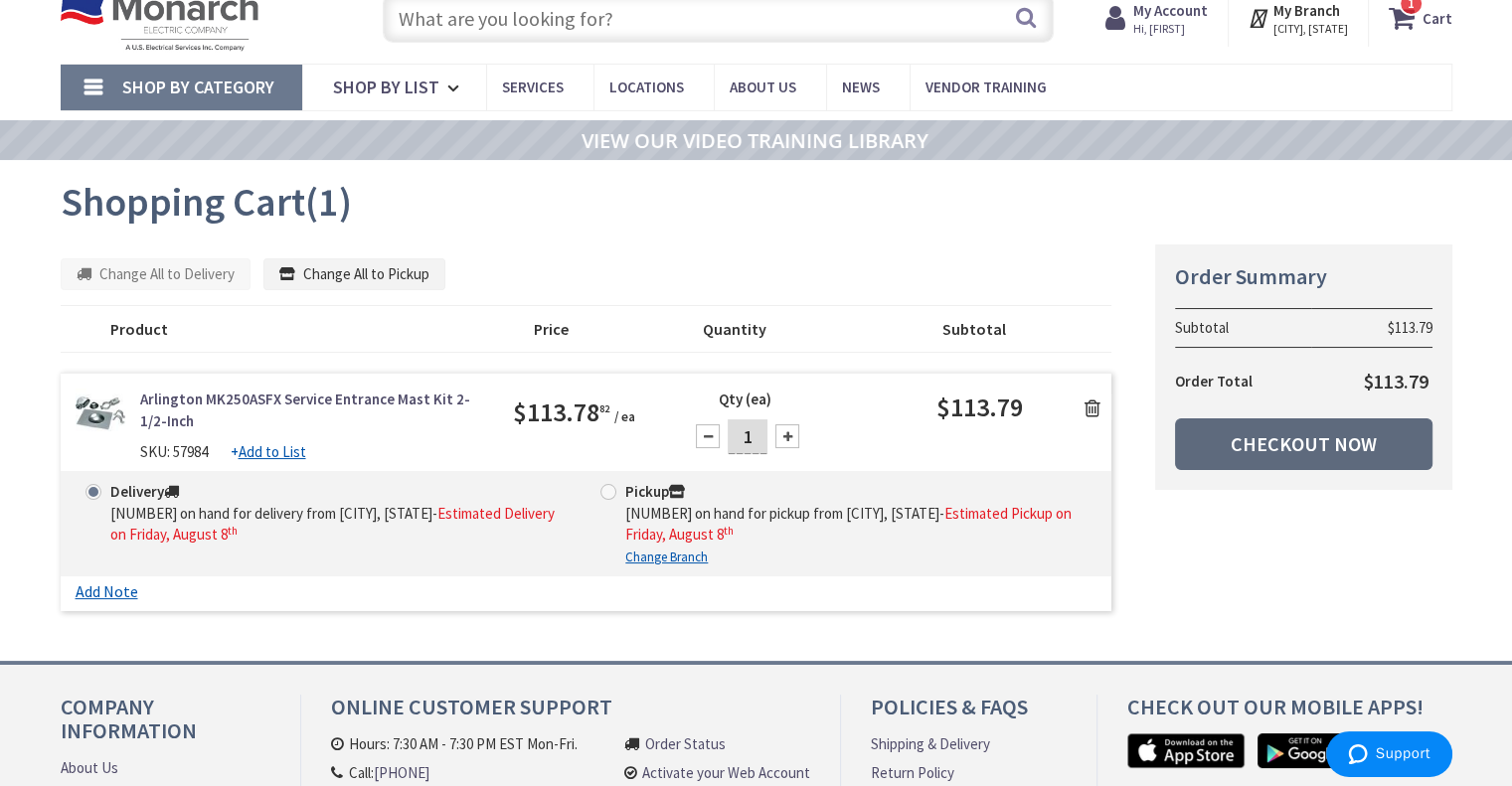 scroll, scrollTop: 70, scrollLeft: 0, axis: vertical 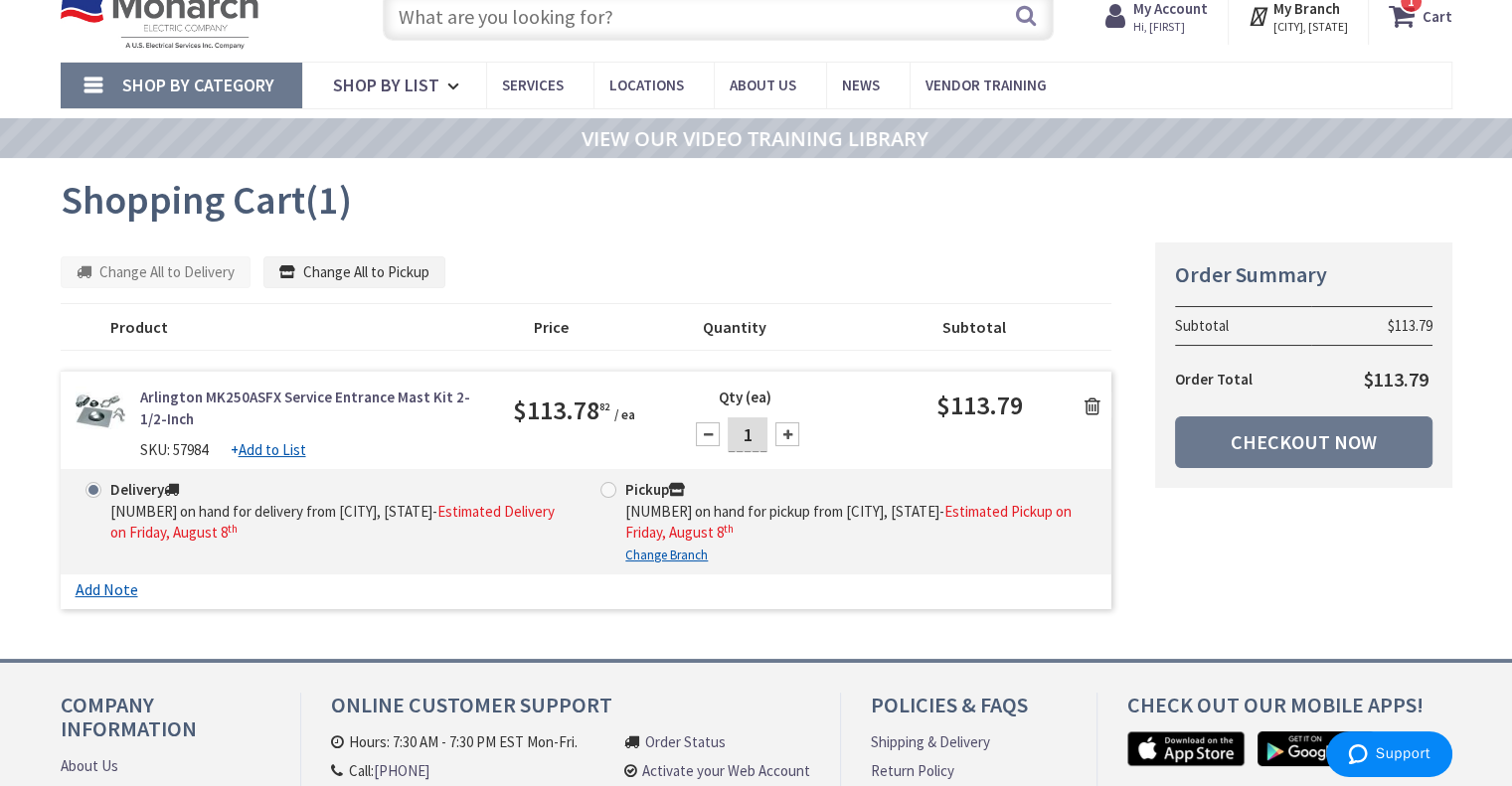 click on "Estimated Pickup on Friday, August 8 th" at bounding box center (848, 522) 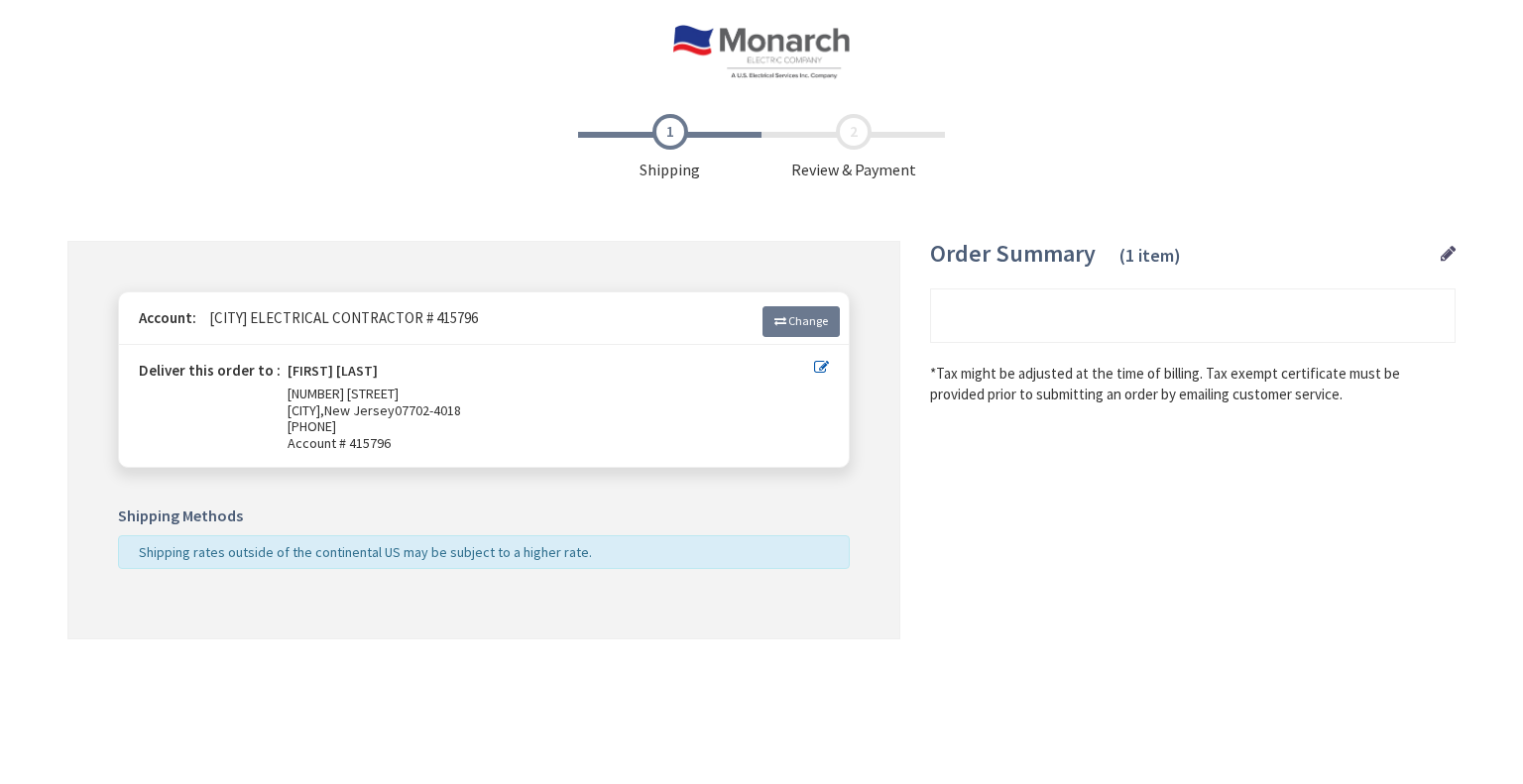 scroll, scrollTop: 0, scrollLeft: 0, axis: both 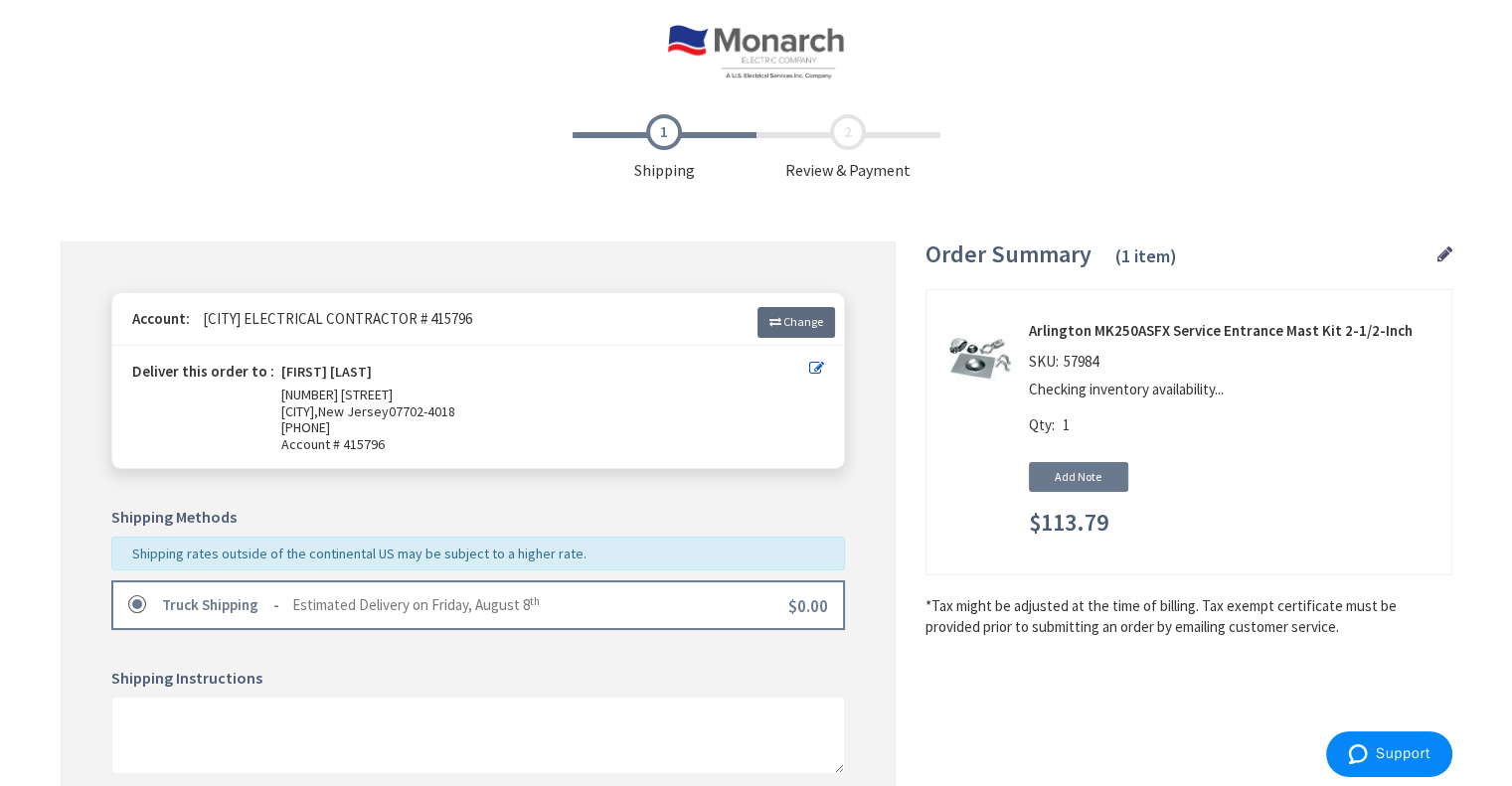 click at bounding box center [775, 322] 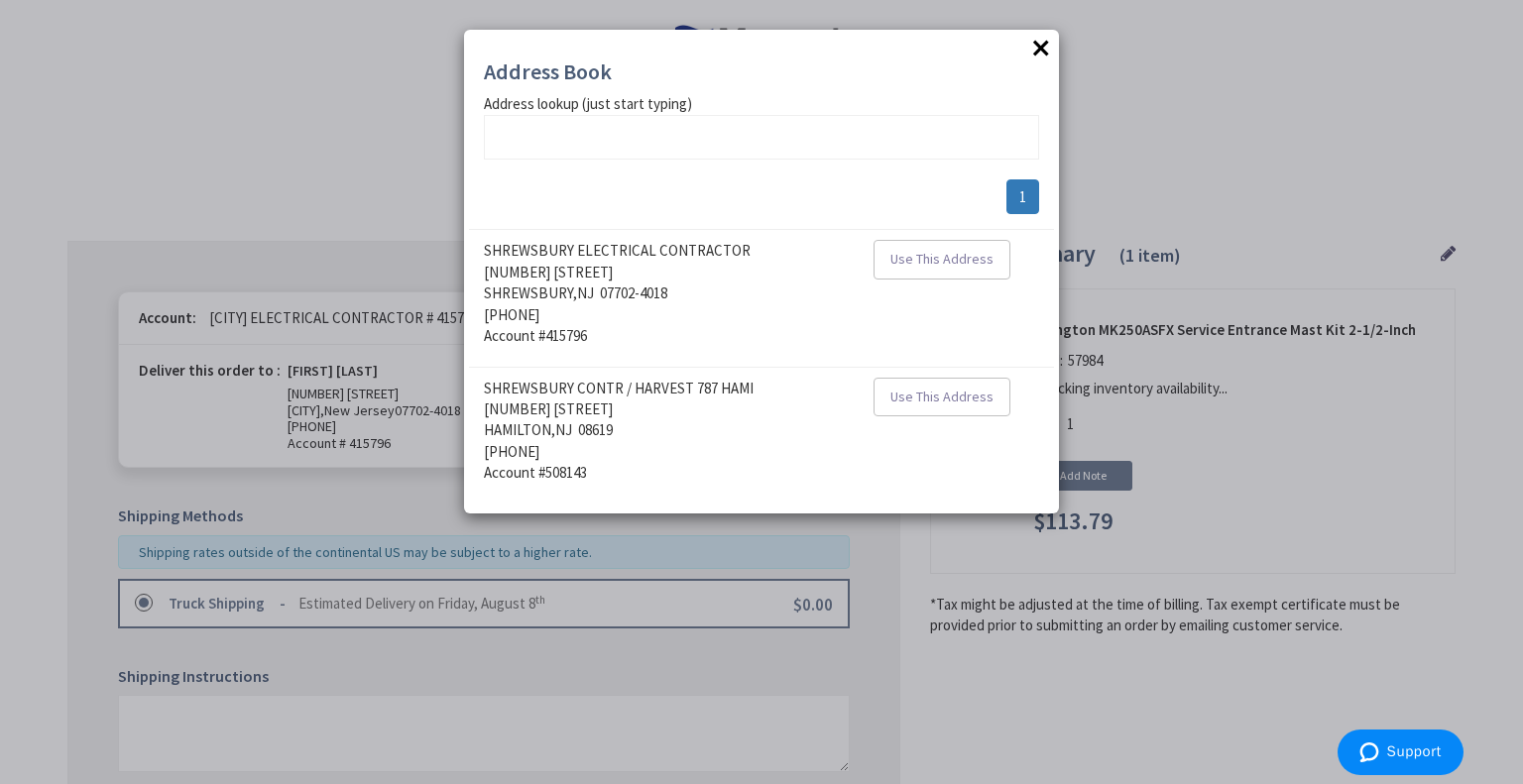 click on "×" at bounding box center (1041, 48) 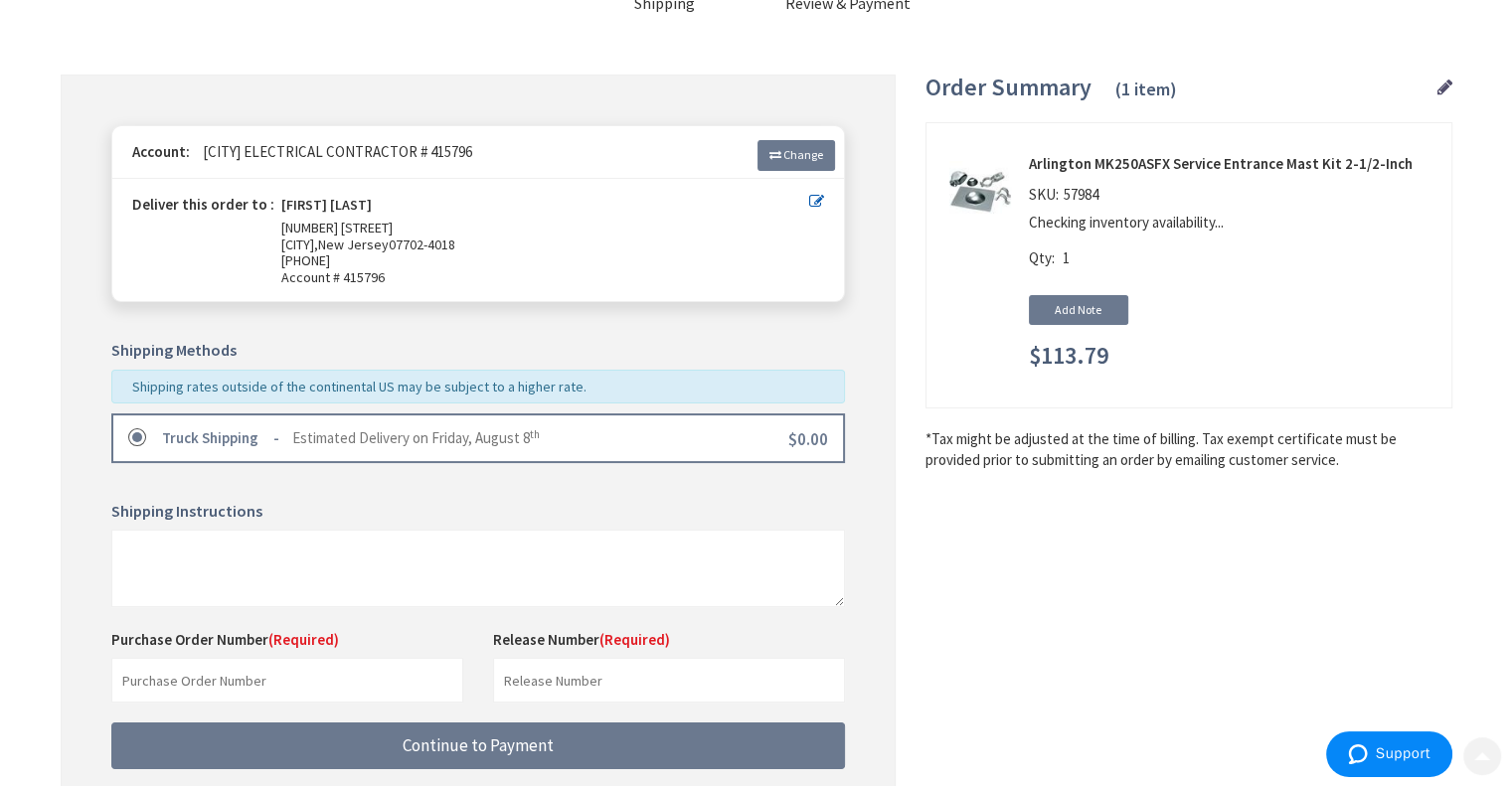 scroll, scrollTop: 254, scrollLeft: 0, axis: vertical 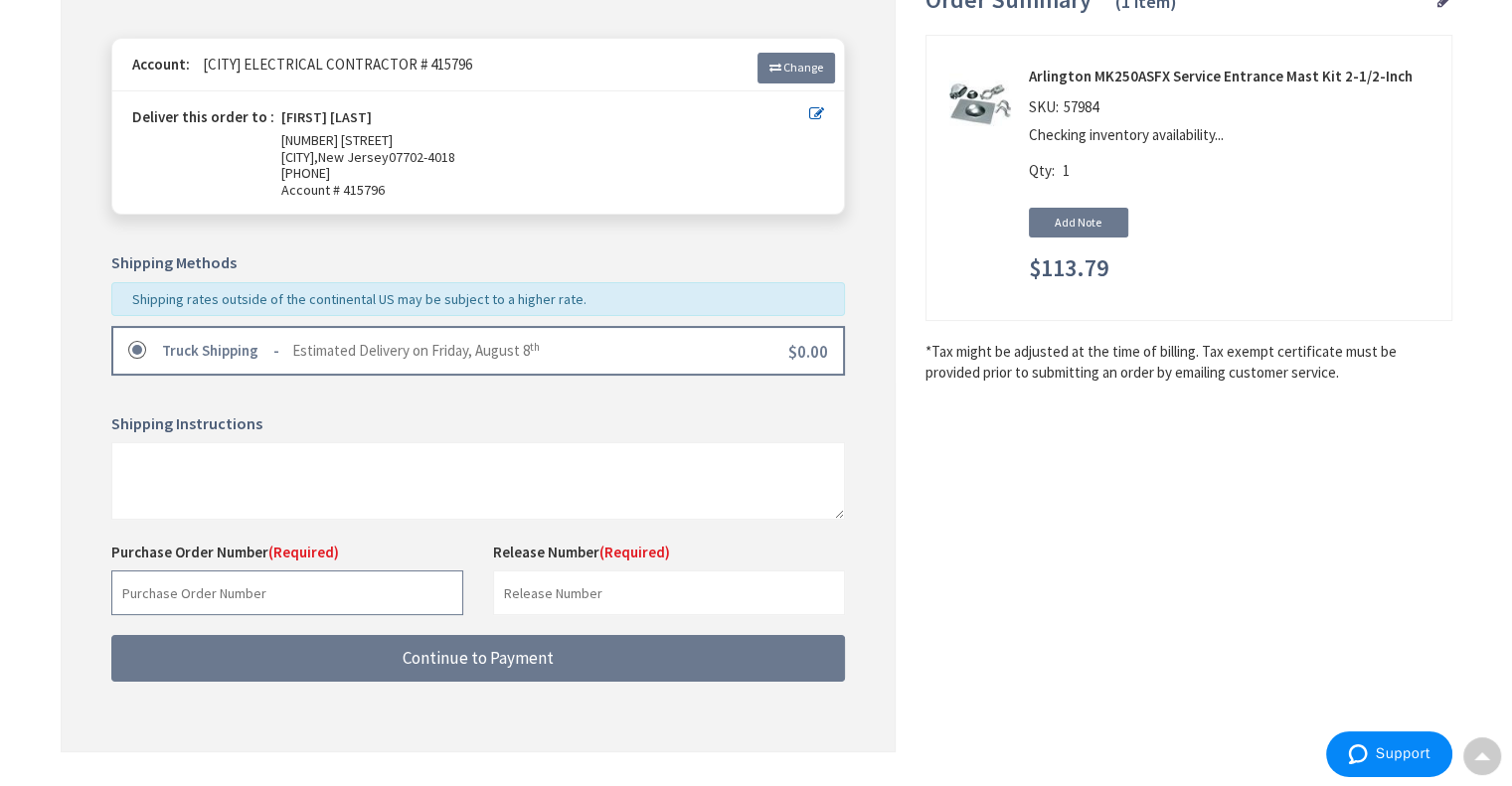 click at bounding box center [287, 592] 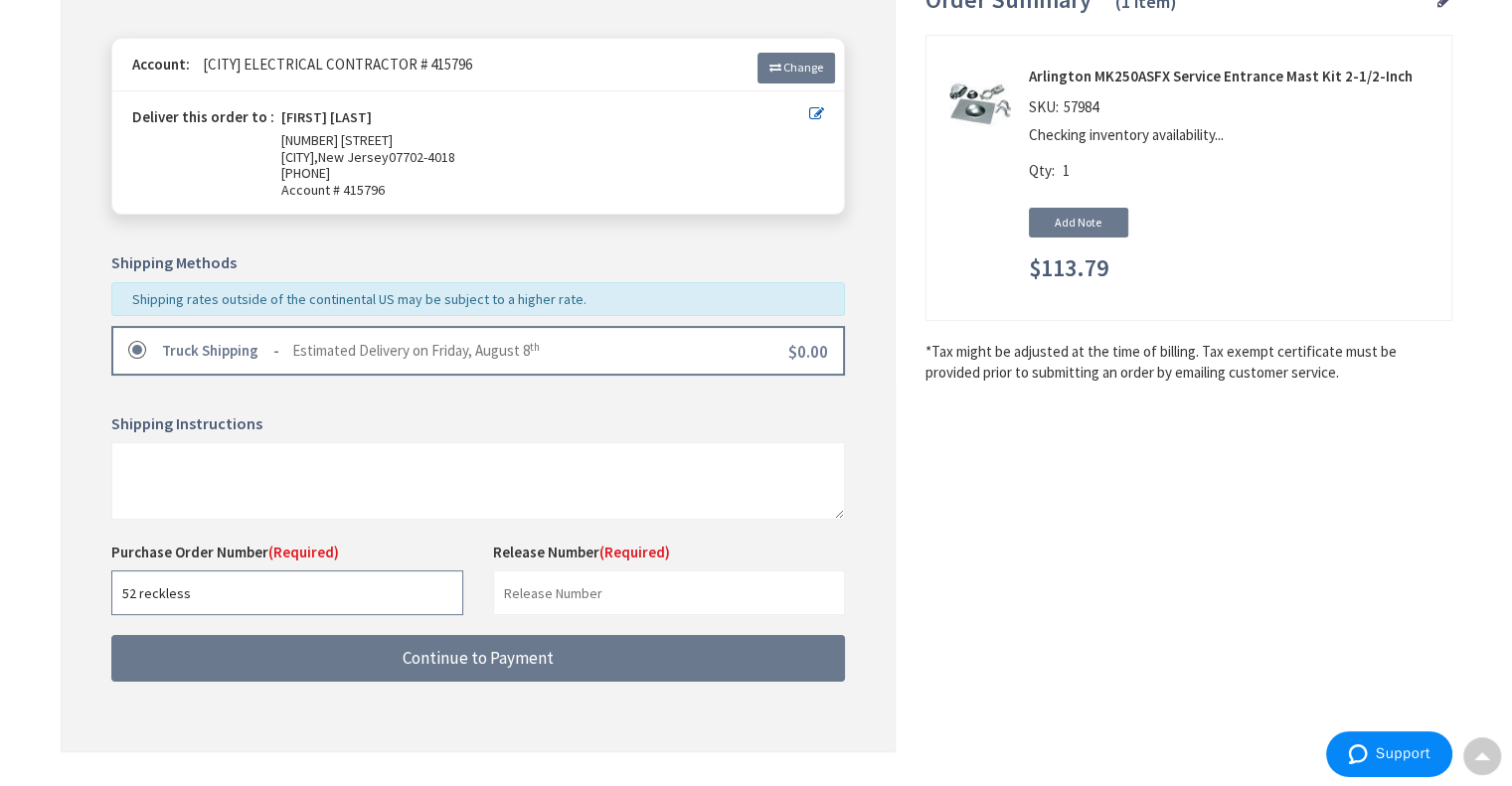 type on "52 reckless" 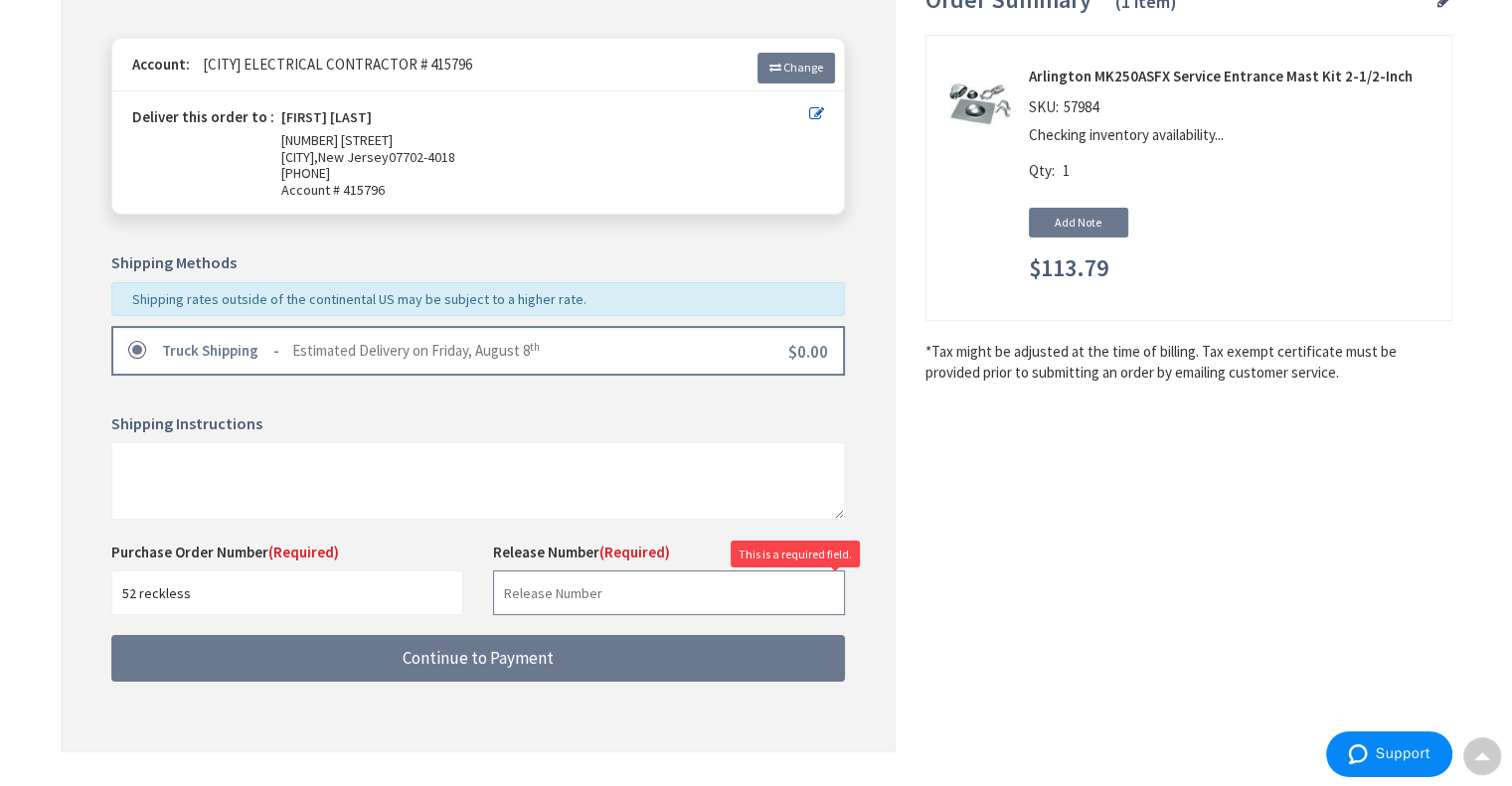 click at bounding box center (669, 592) 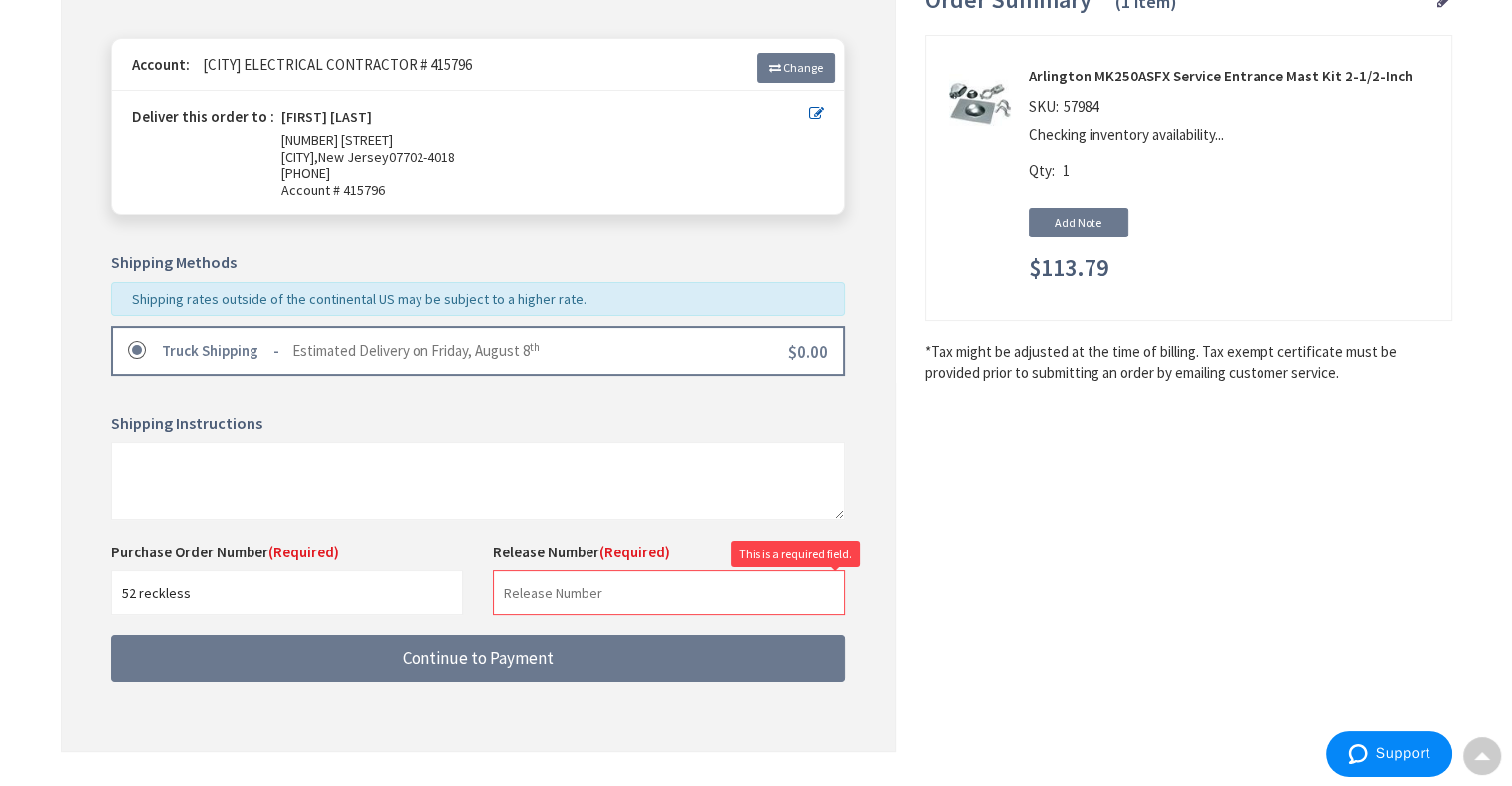 click on "Some items on your order are not available and will cause your order to be held. Please check order summary for further details.
Some items in your cart are discontinued.
Brian
Earp
36 MONROE AVE
SHREWSBURY ,  NJ   07702-4018
732-804-9994
732-804-9994
Ship Here
Brian
Earp
36 MONROE AVE
SHREWSBURY ,  NJ   07702-4018
732-804-9994
732-804-9994
Ship Here" at bounding box center (478, 370) 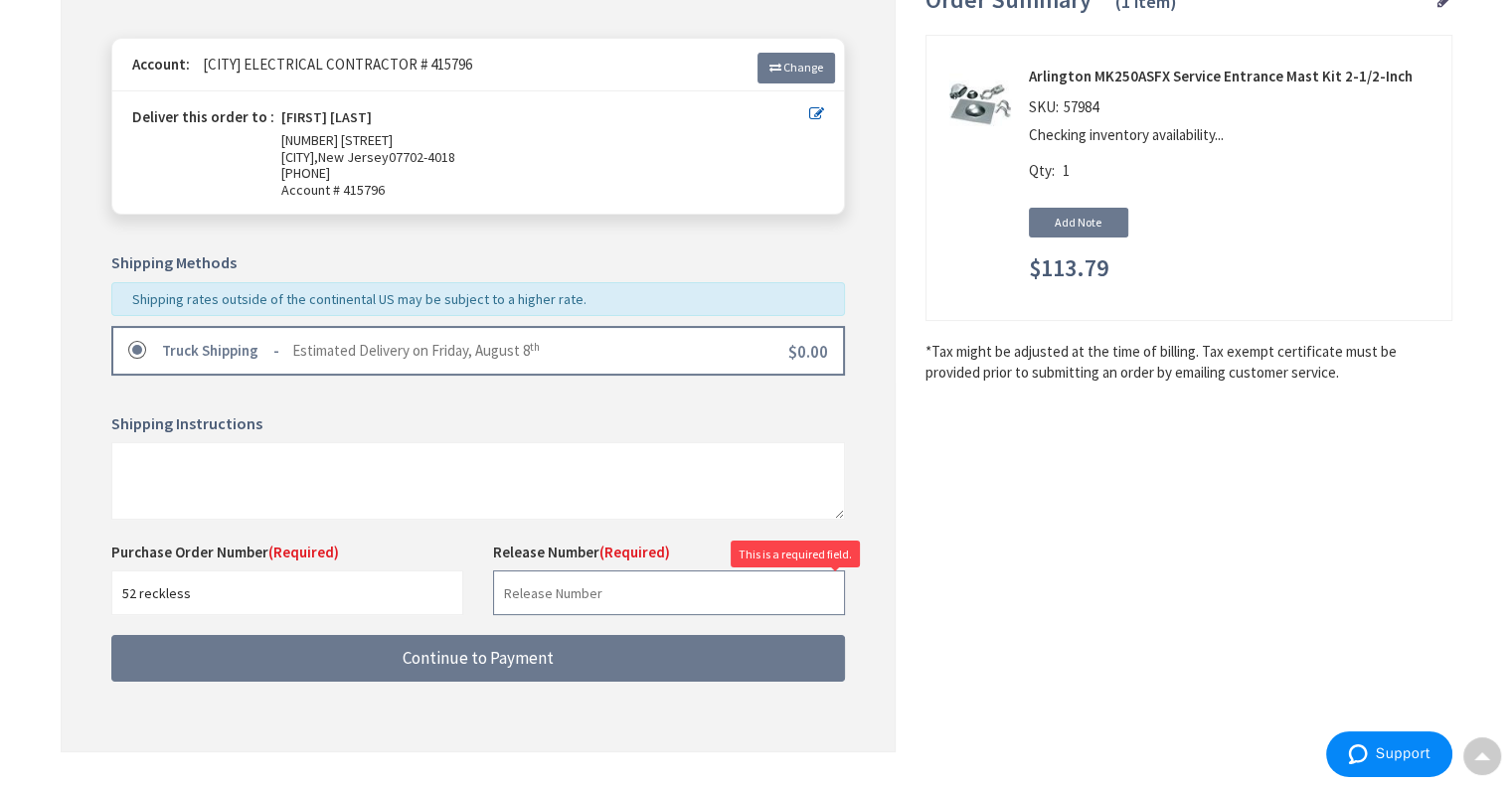 click at bounding box center (669, 592) 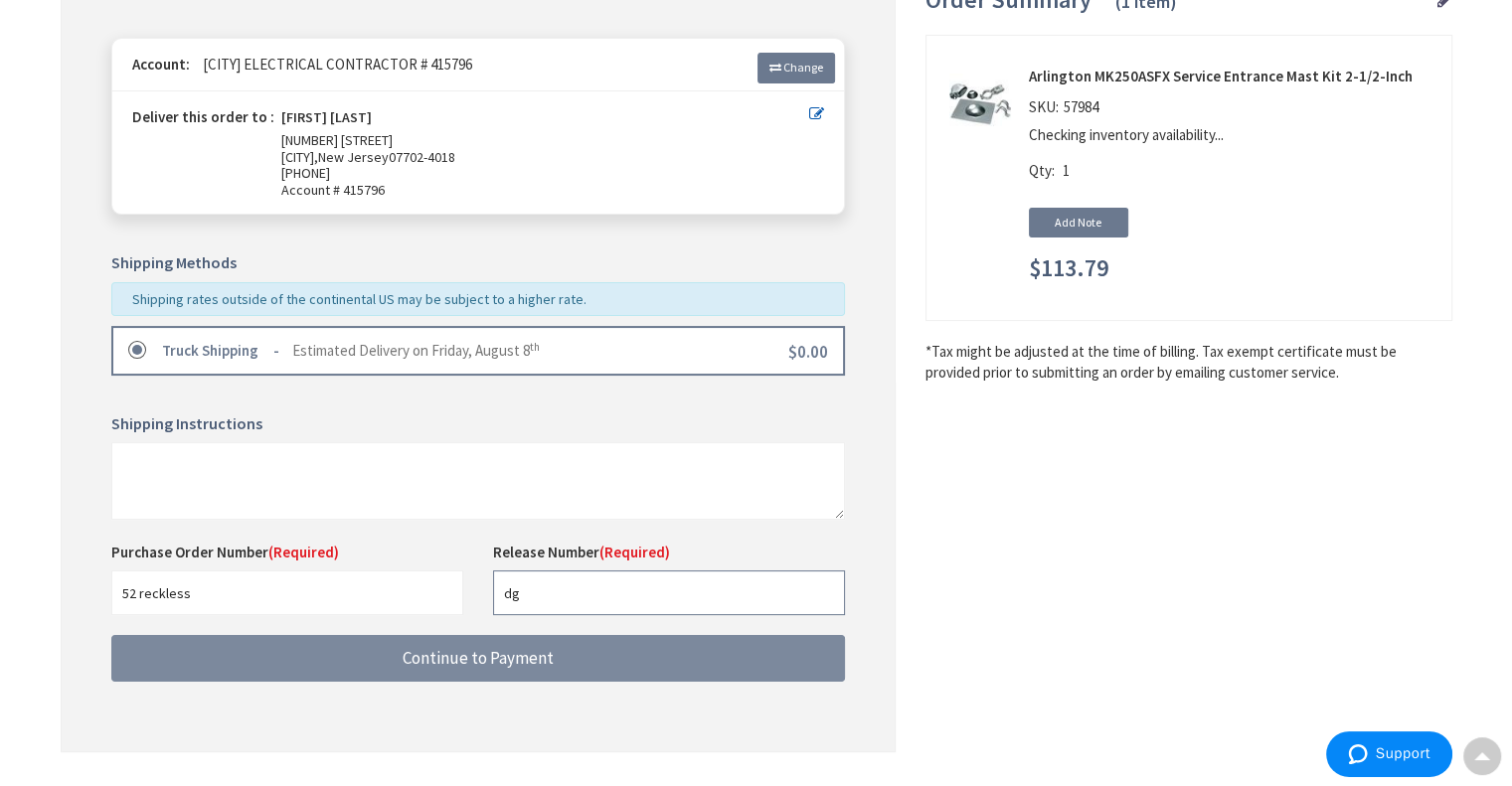 type on "dg" 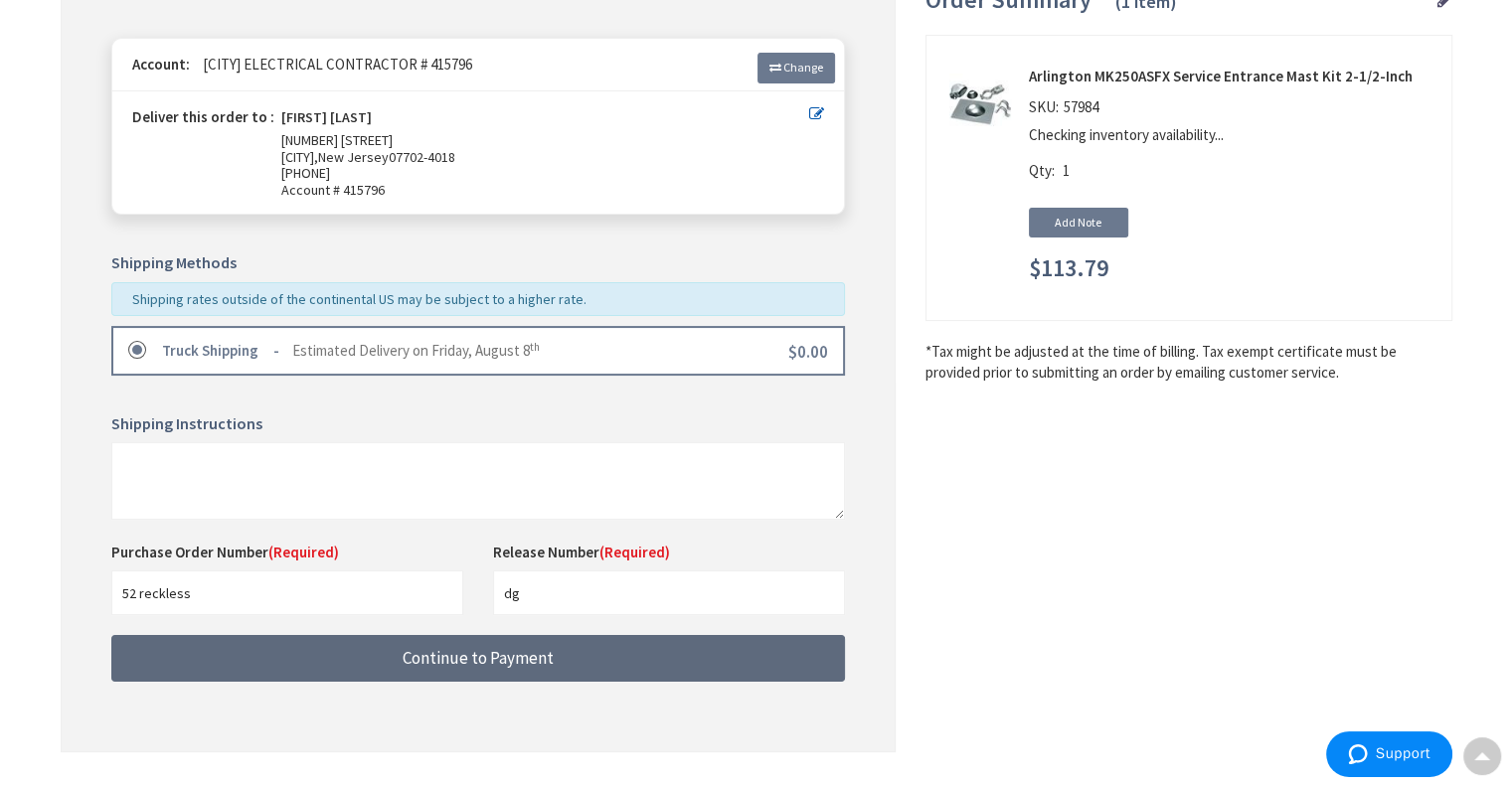 click on "Continue to Payment" at bounding box center [478, 658] 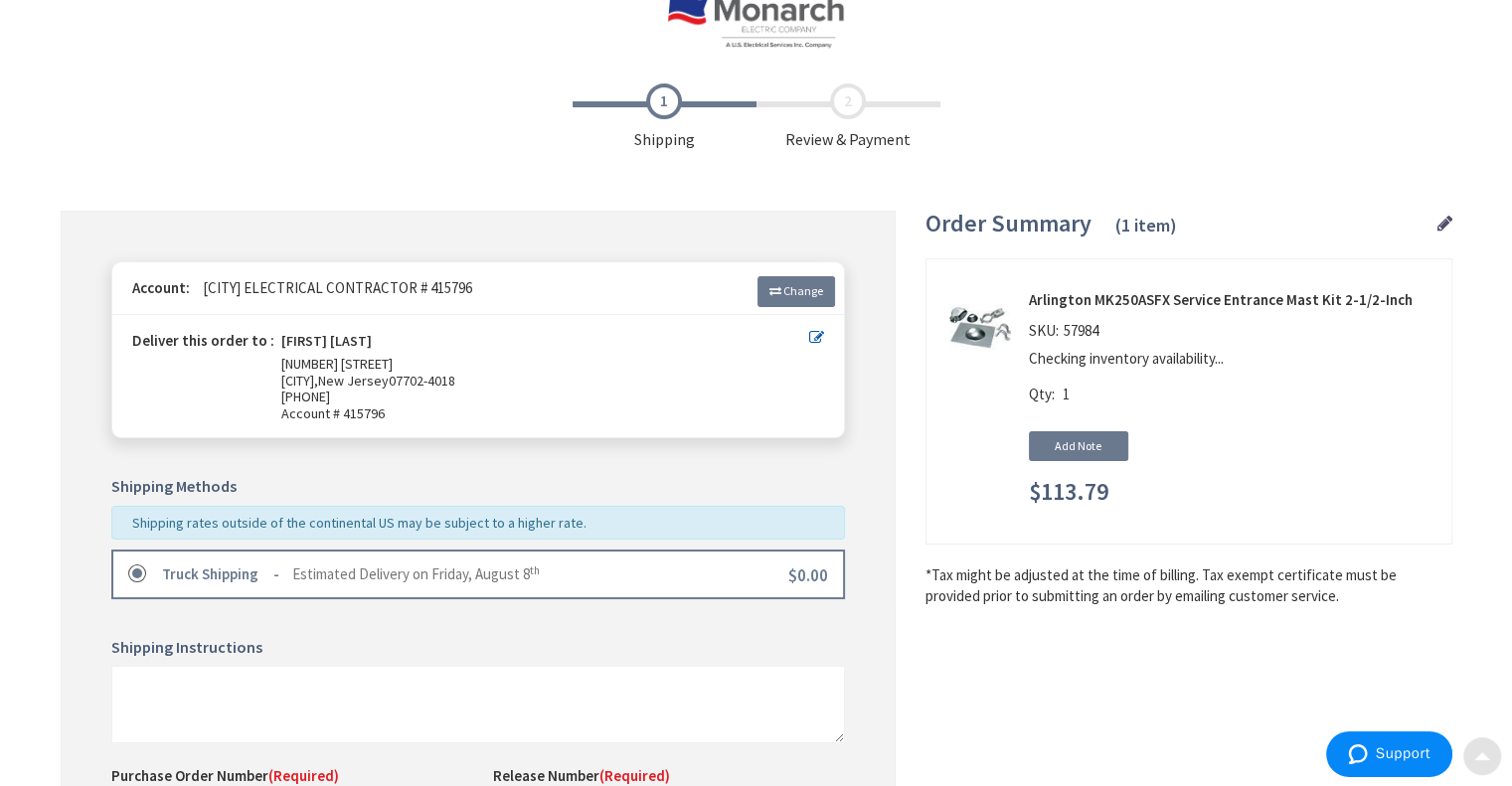 scroll, scrollTop: 24, scrollLeft: 0, axis: vertical 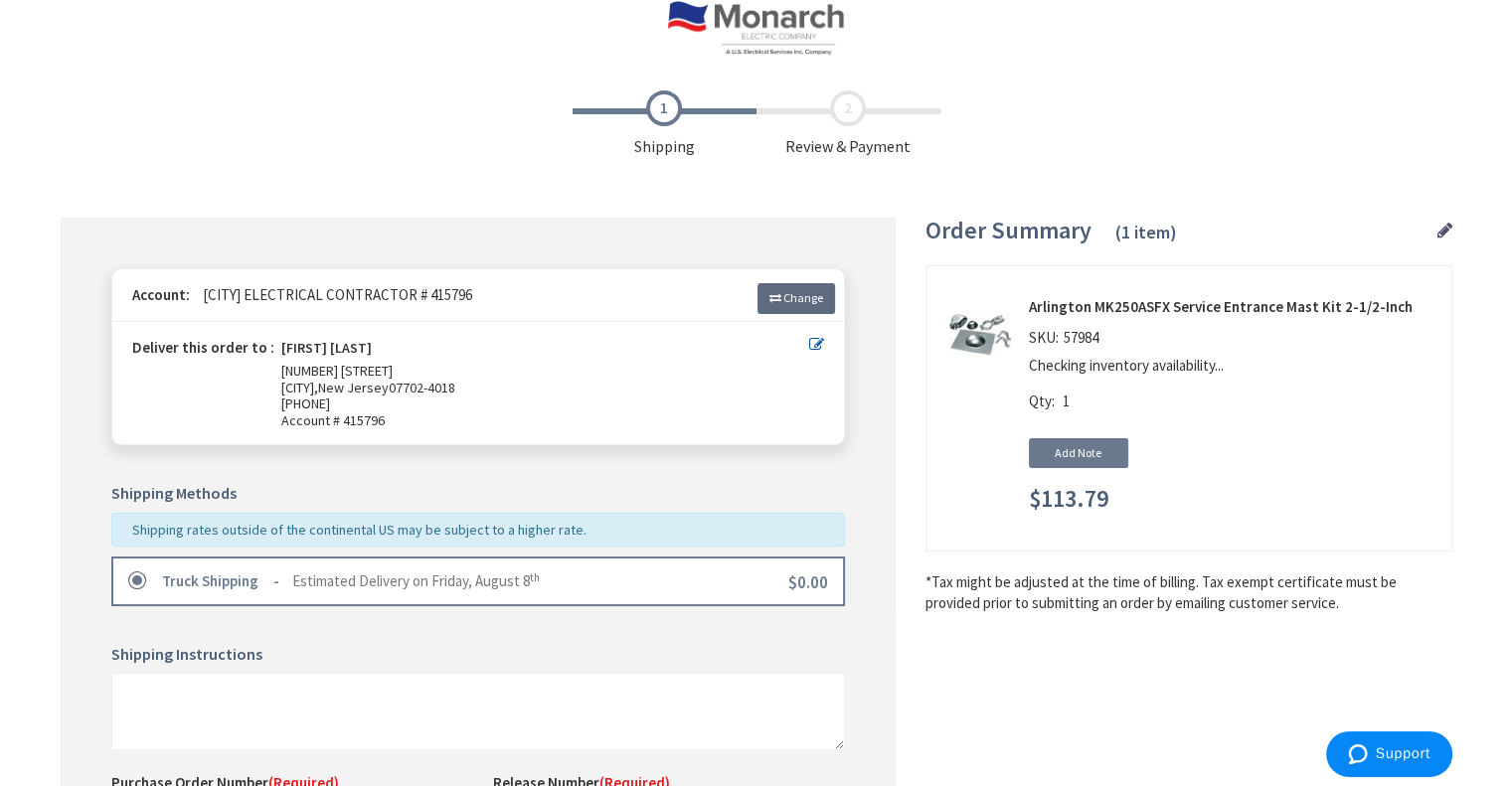 click at bounding box center [775, 298] 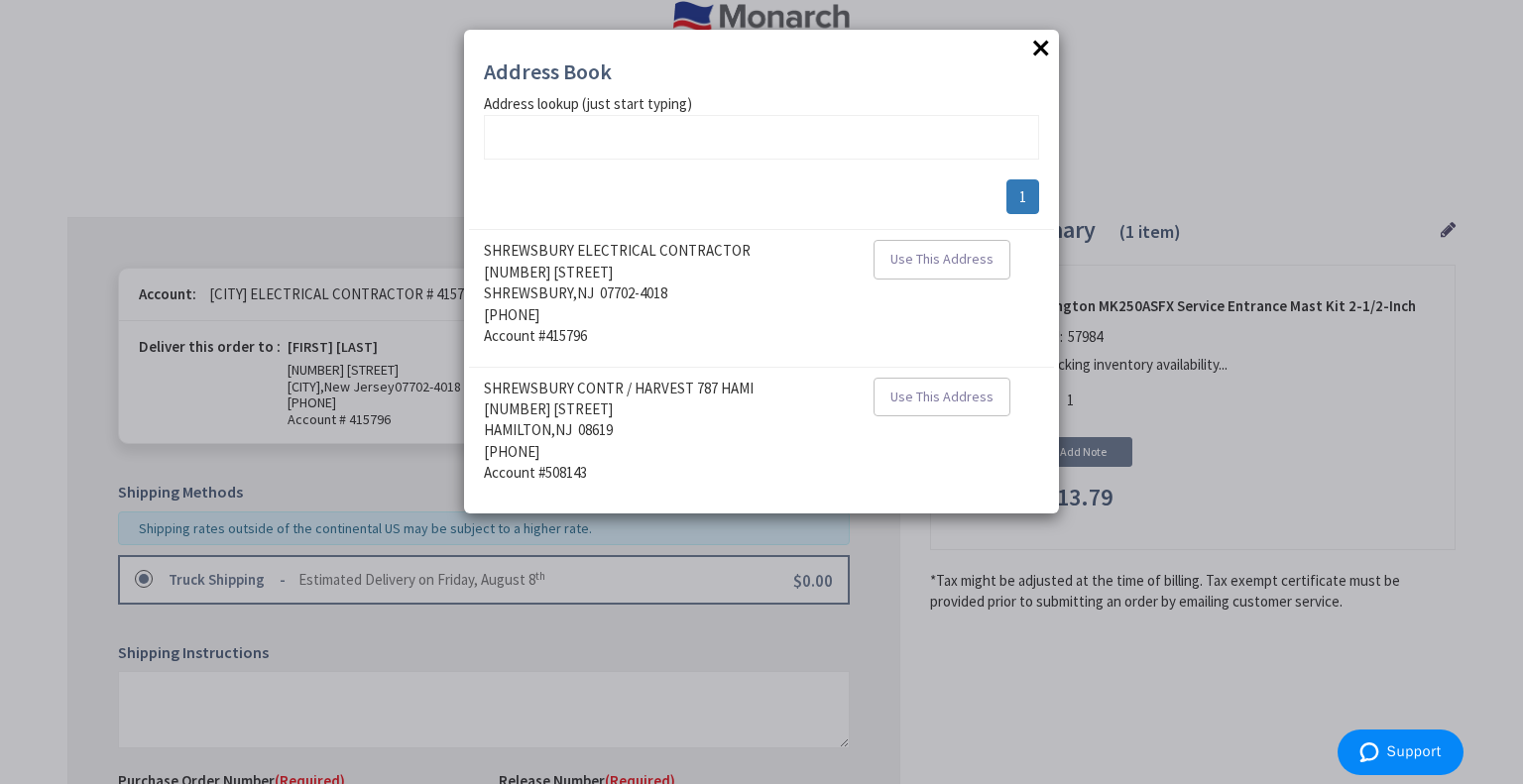 click on "×" at bounding box center [1041, 48] 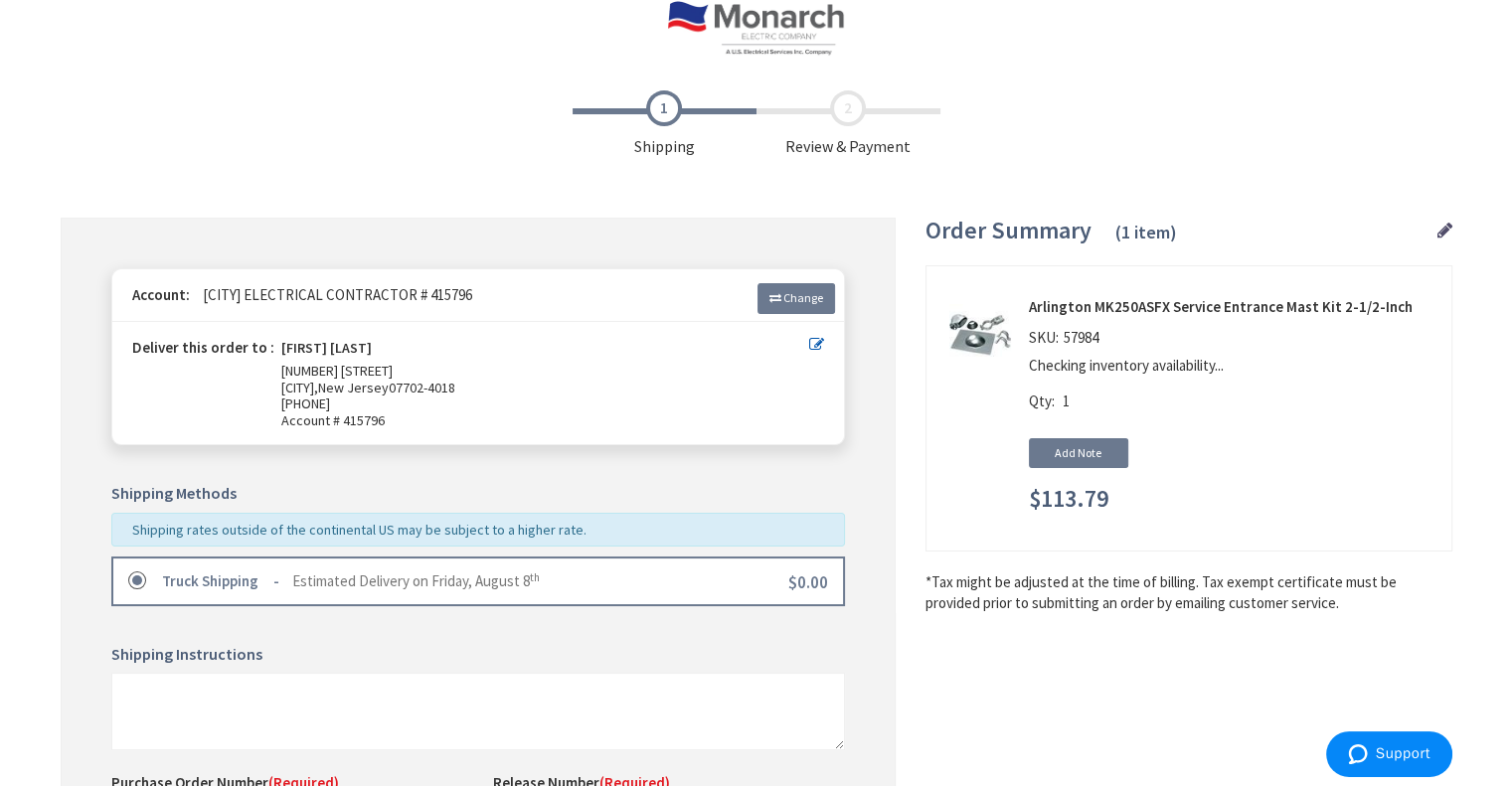 click at bounding box center [756, 28] 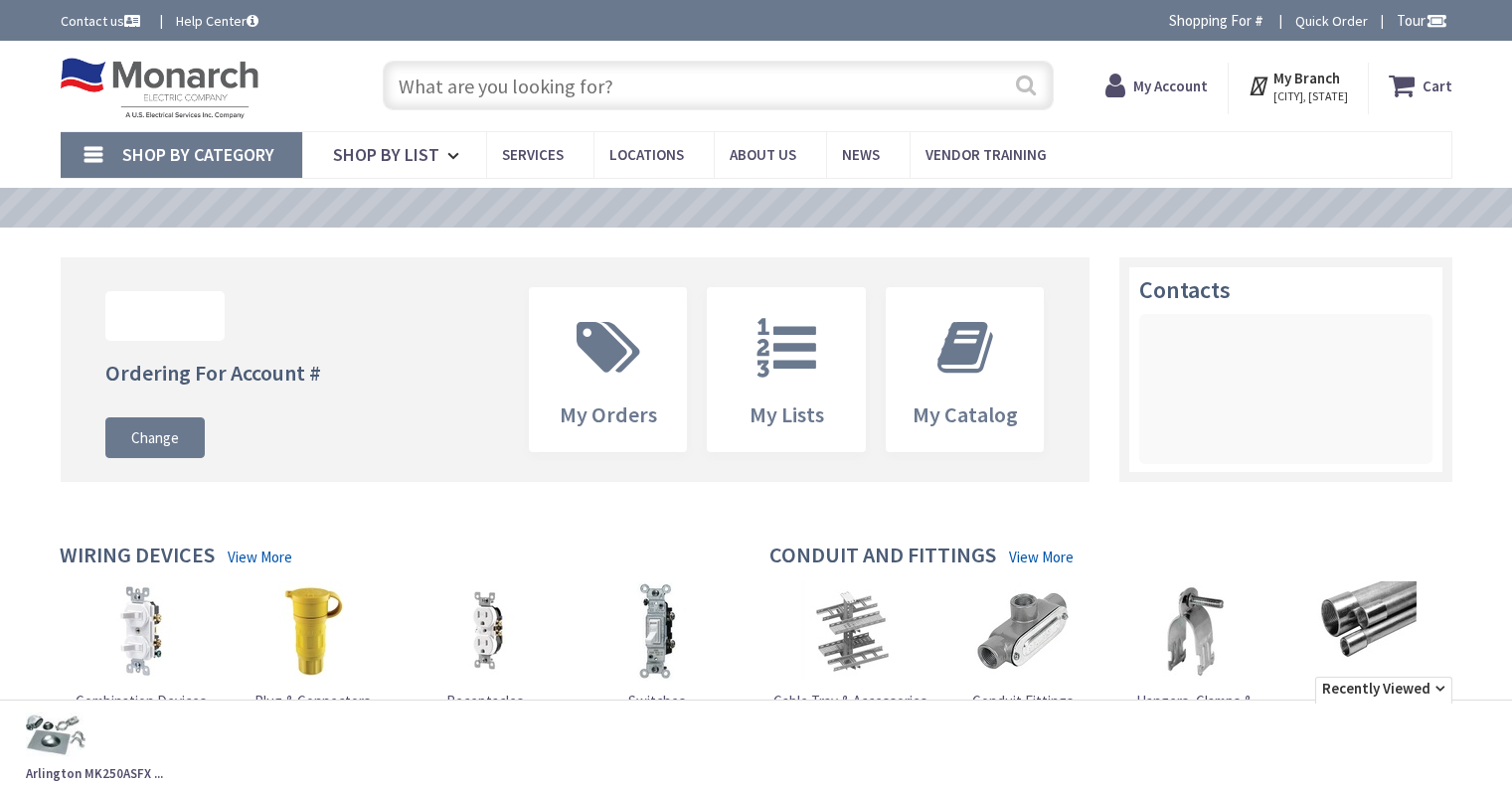 scroll, scrollTop: 0, scrollLeft: 0, axis: both 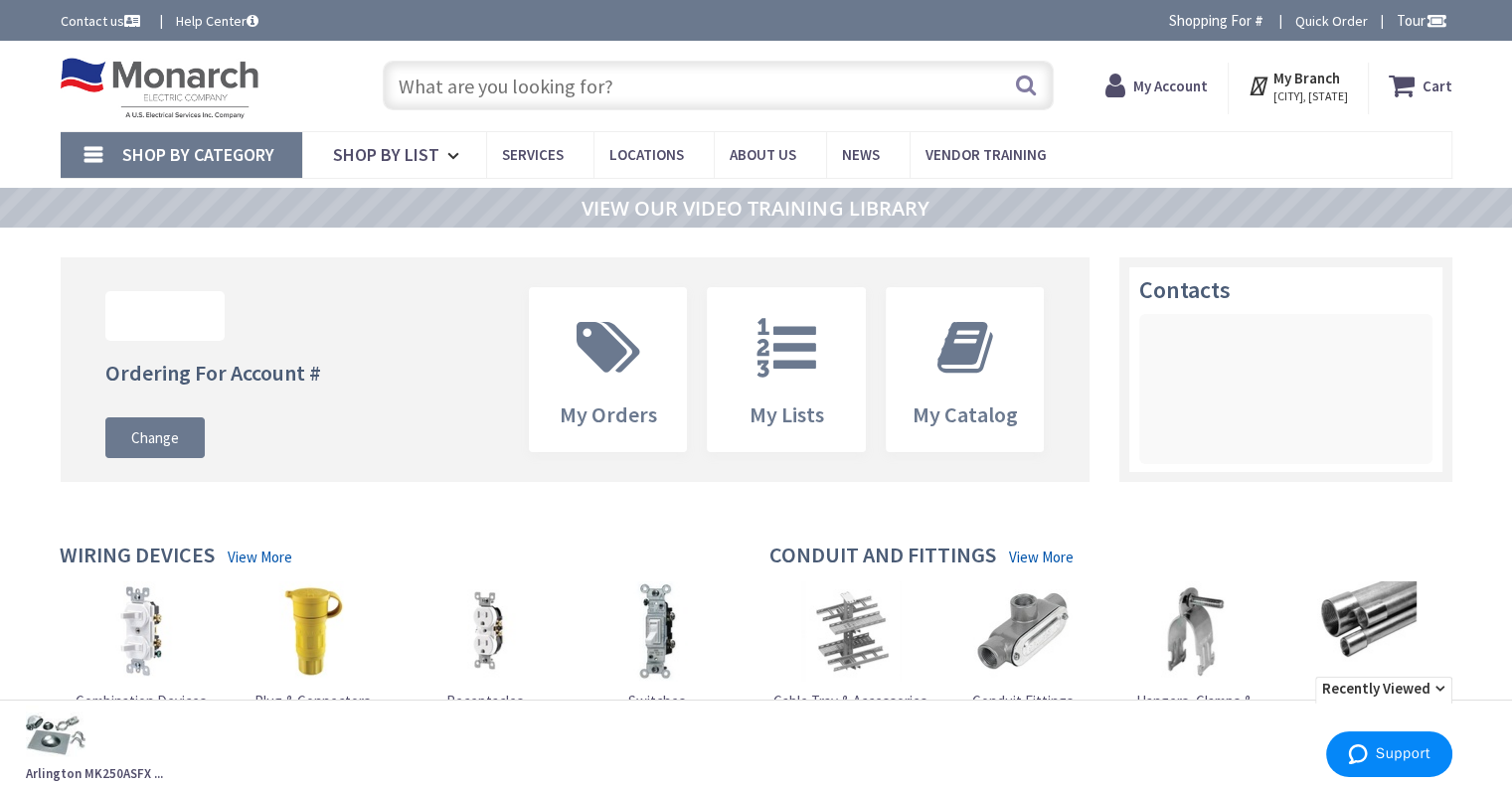click on "Cart" at bounding box center (1437, 85) 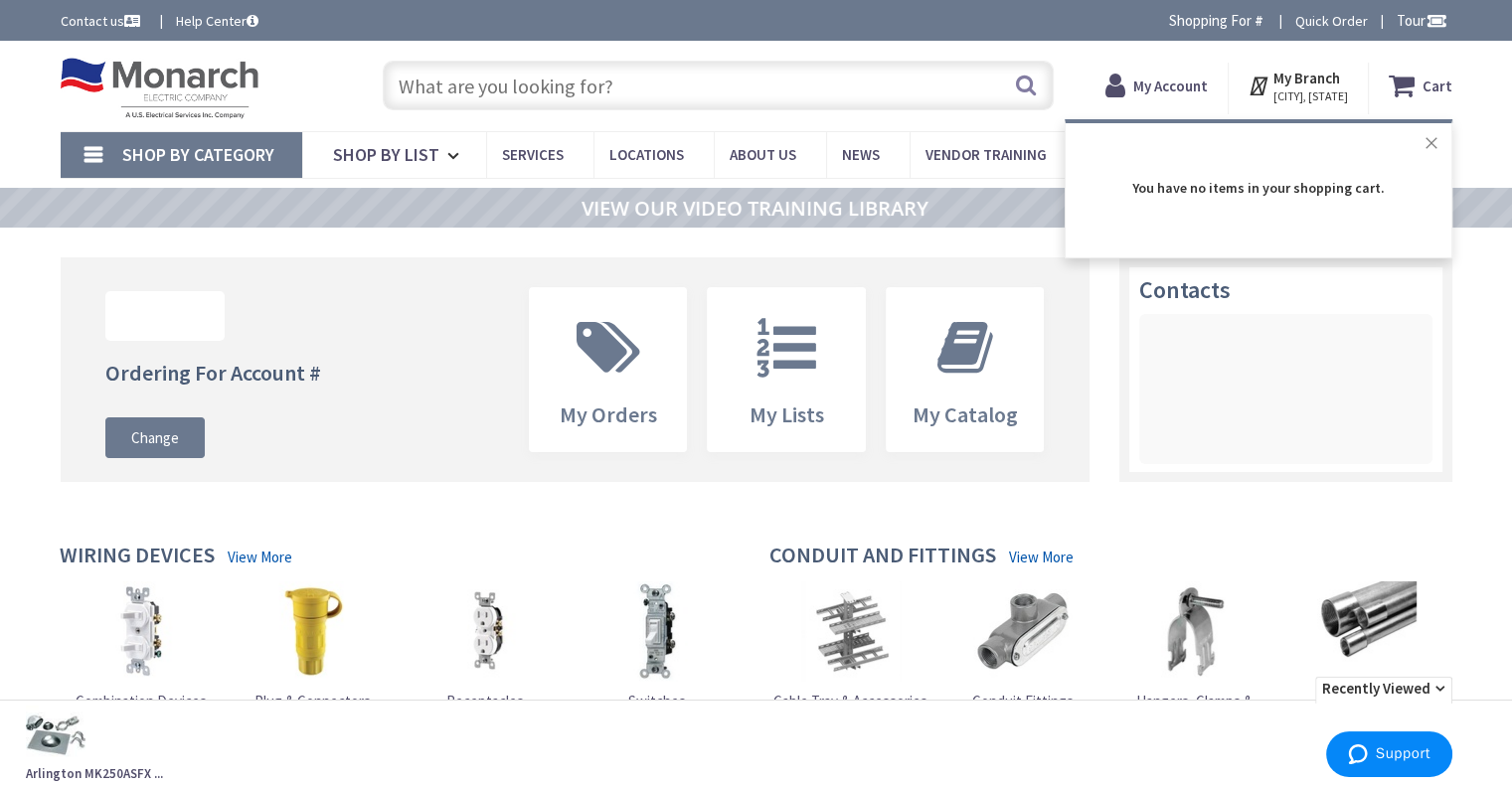 click on "Close" at bounding box center (1431, 143) 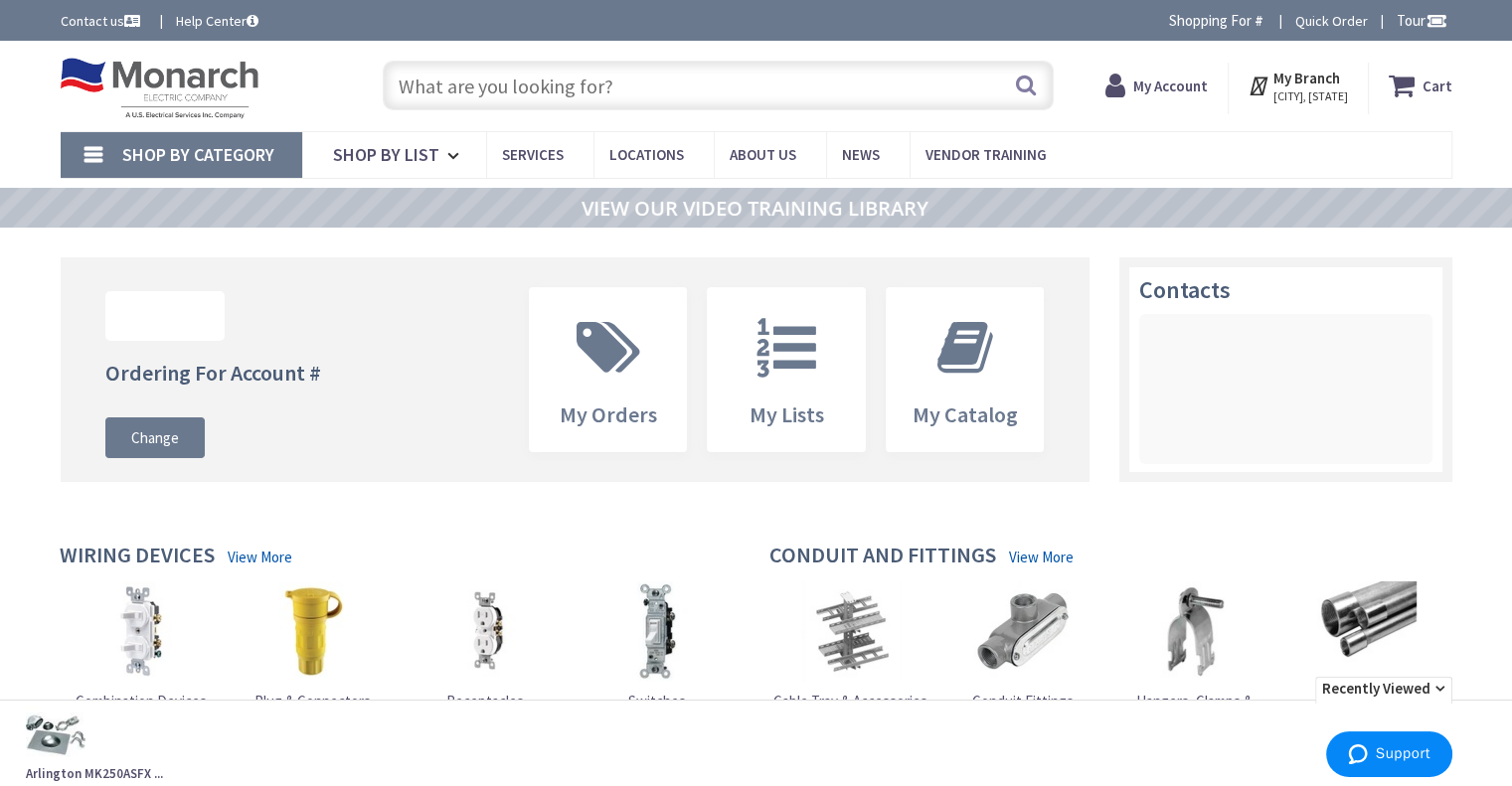 click at bounding box center [718, 85] 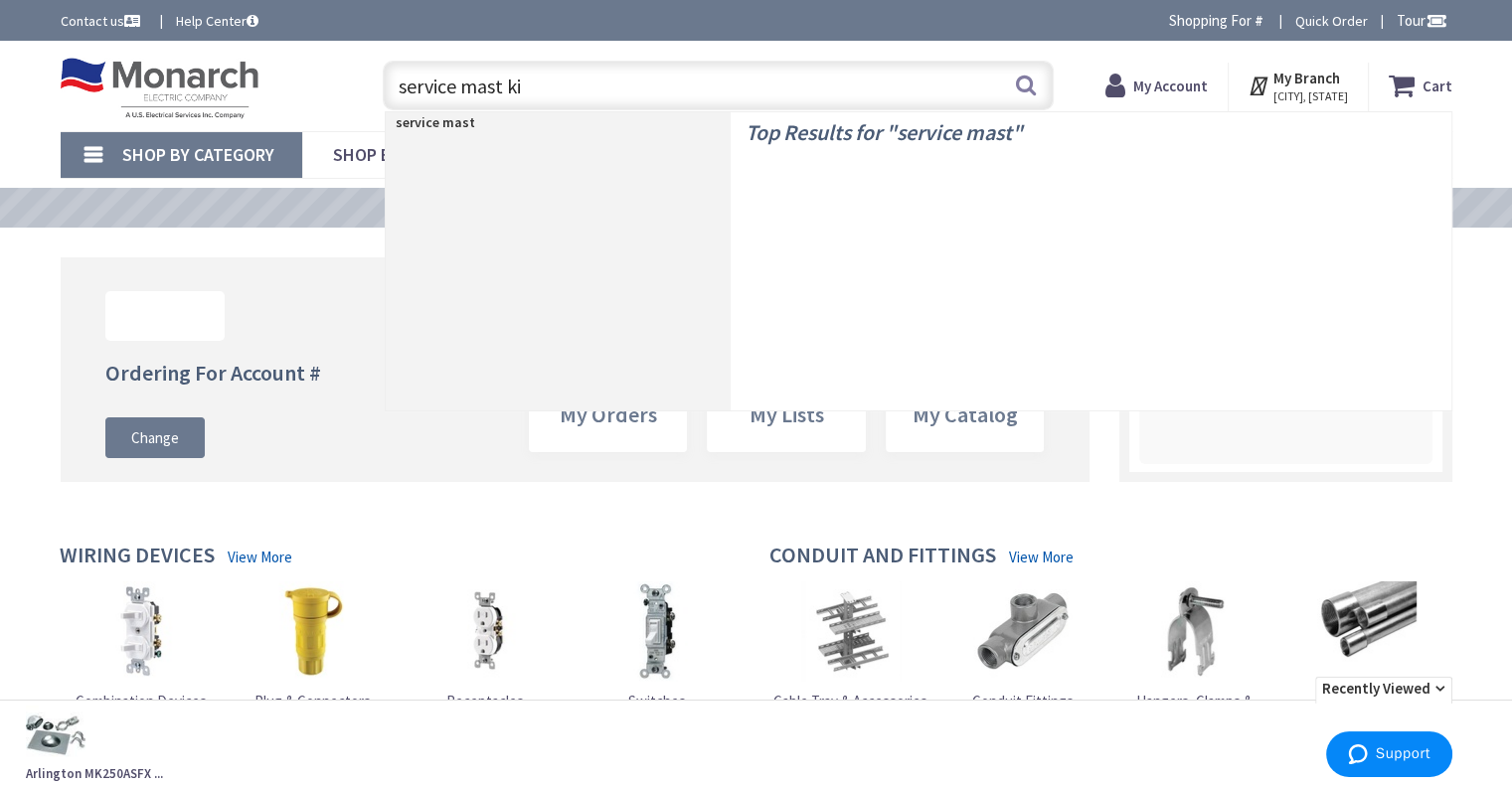 type on "service mast kit" 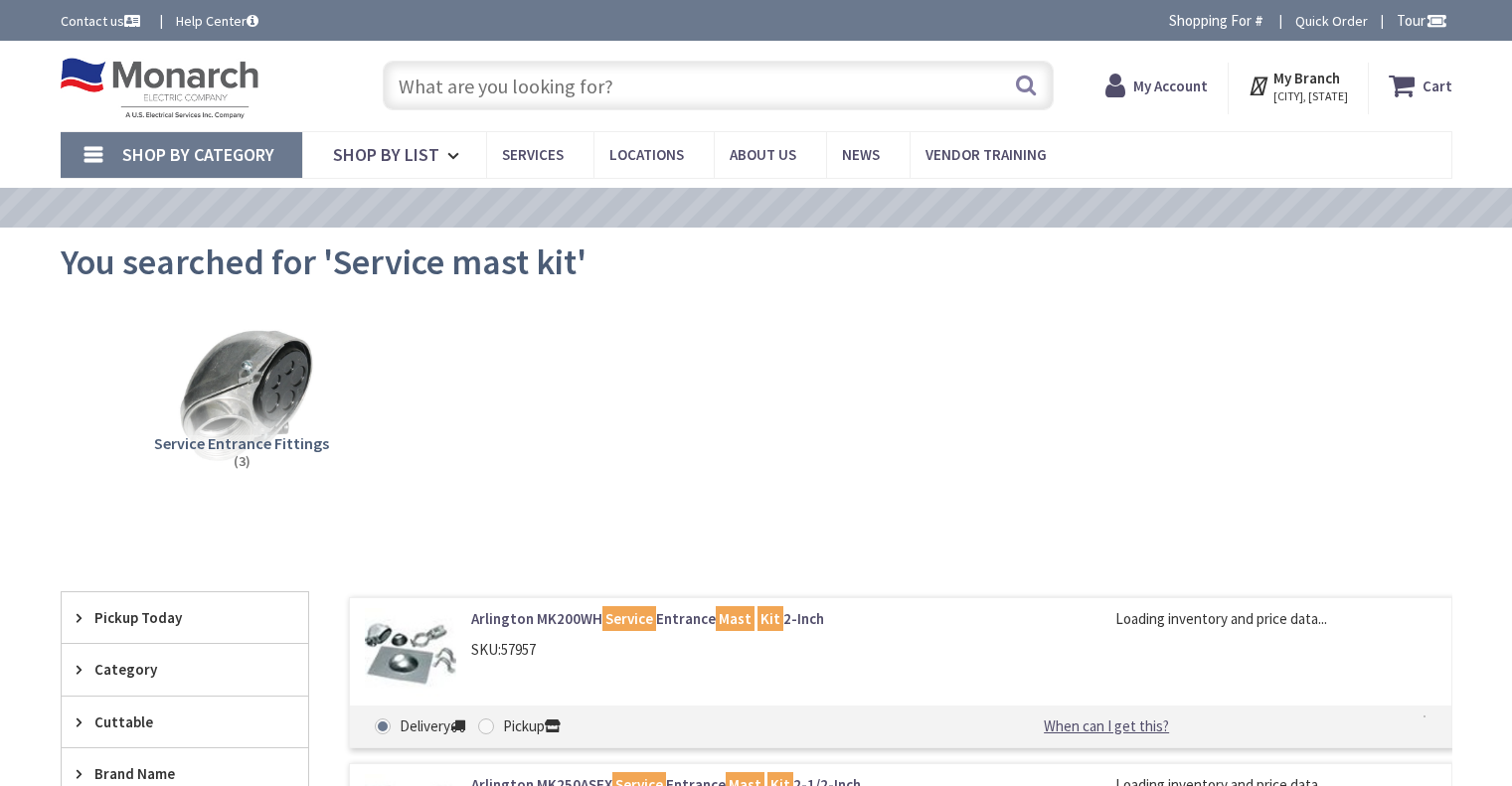 scroll, scrollTop: 0, scrollLeft: 0, axis: both 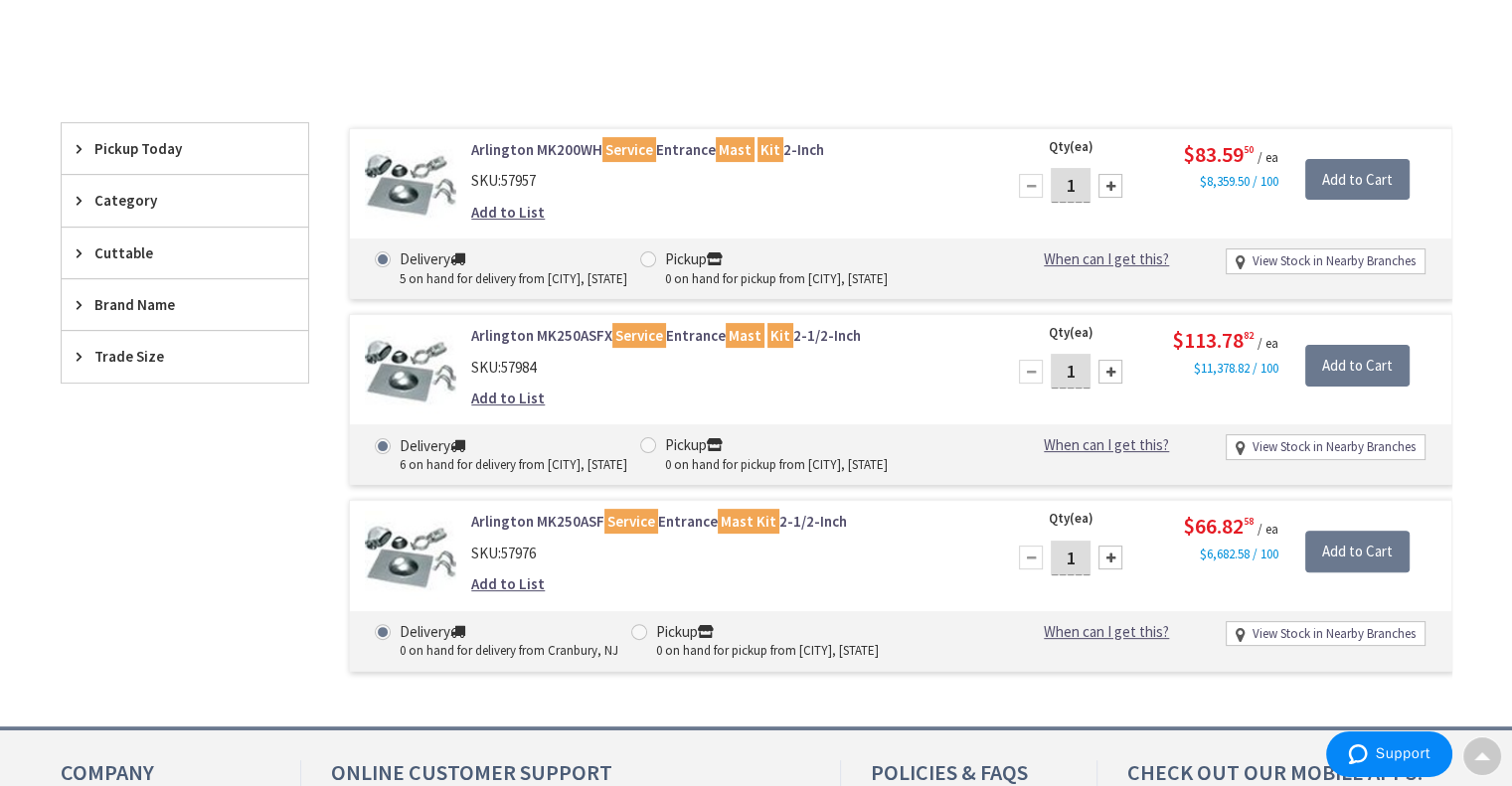 click on "Mast" at bounding box center (745, 335) 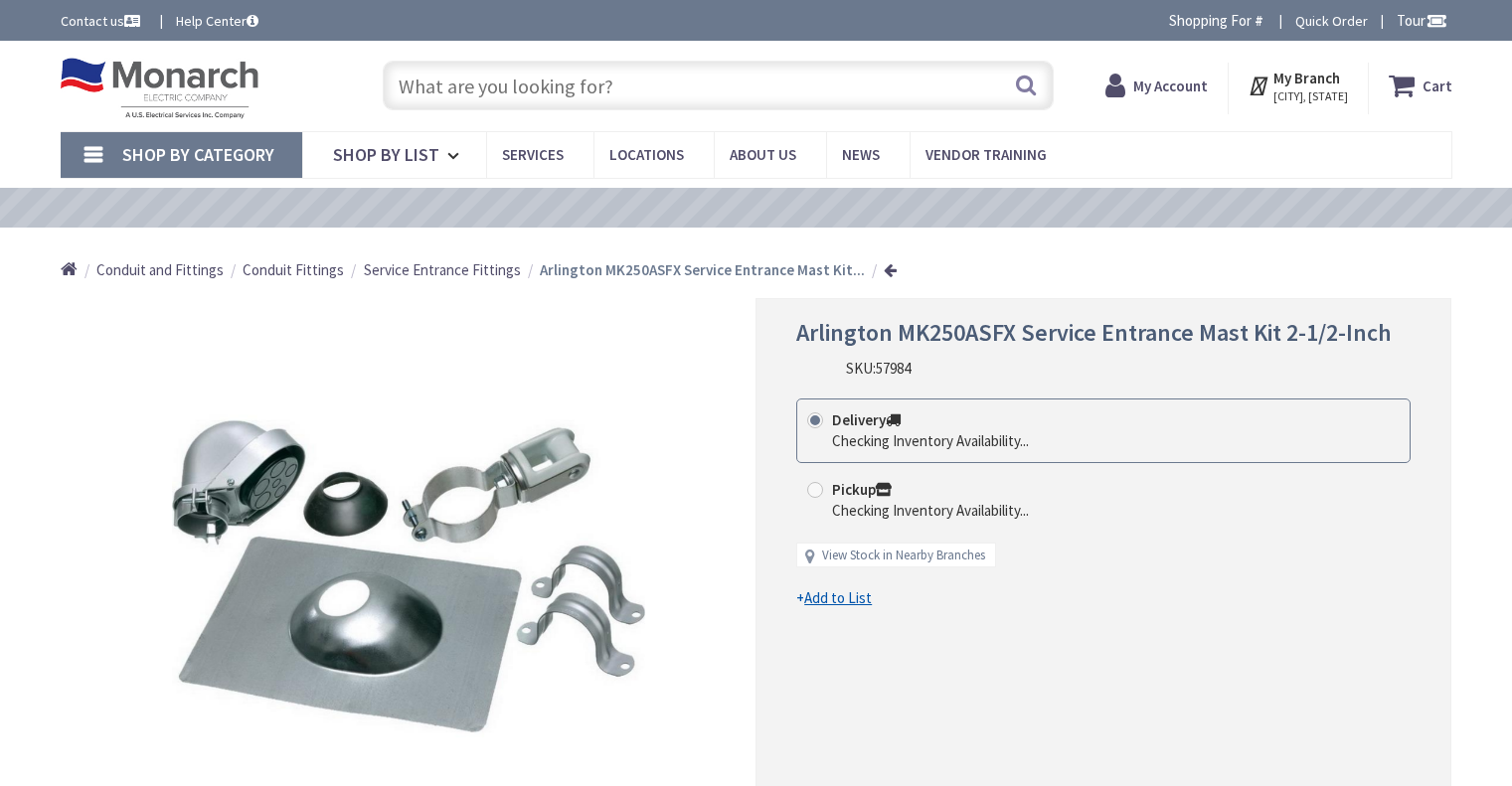 scroll, scrollTop: 0, scrollLeft: 0, axis: both 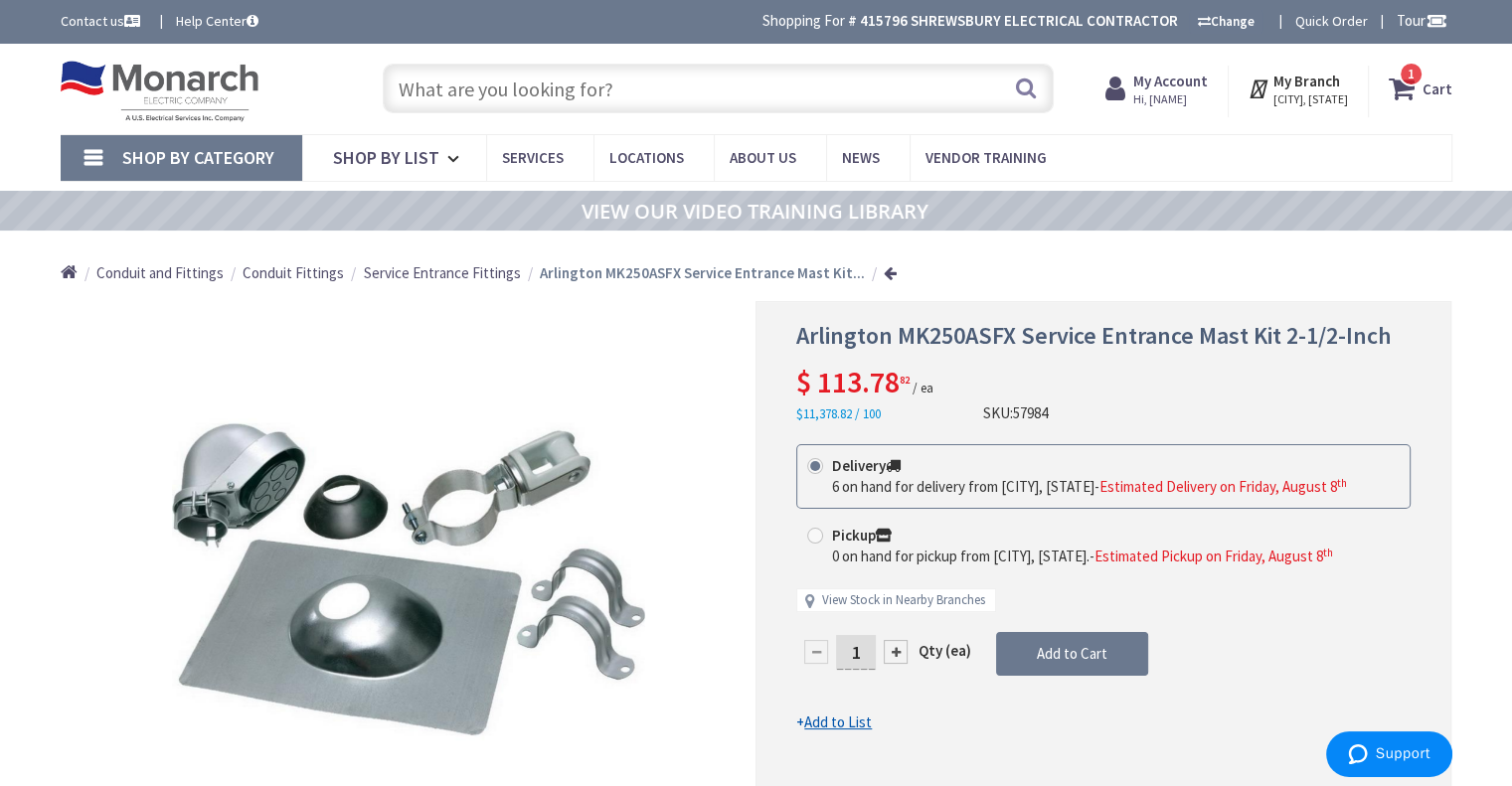 click on "1" at bounding box center [1411, 74] 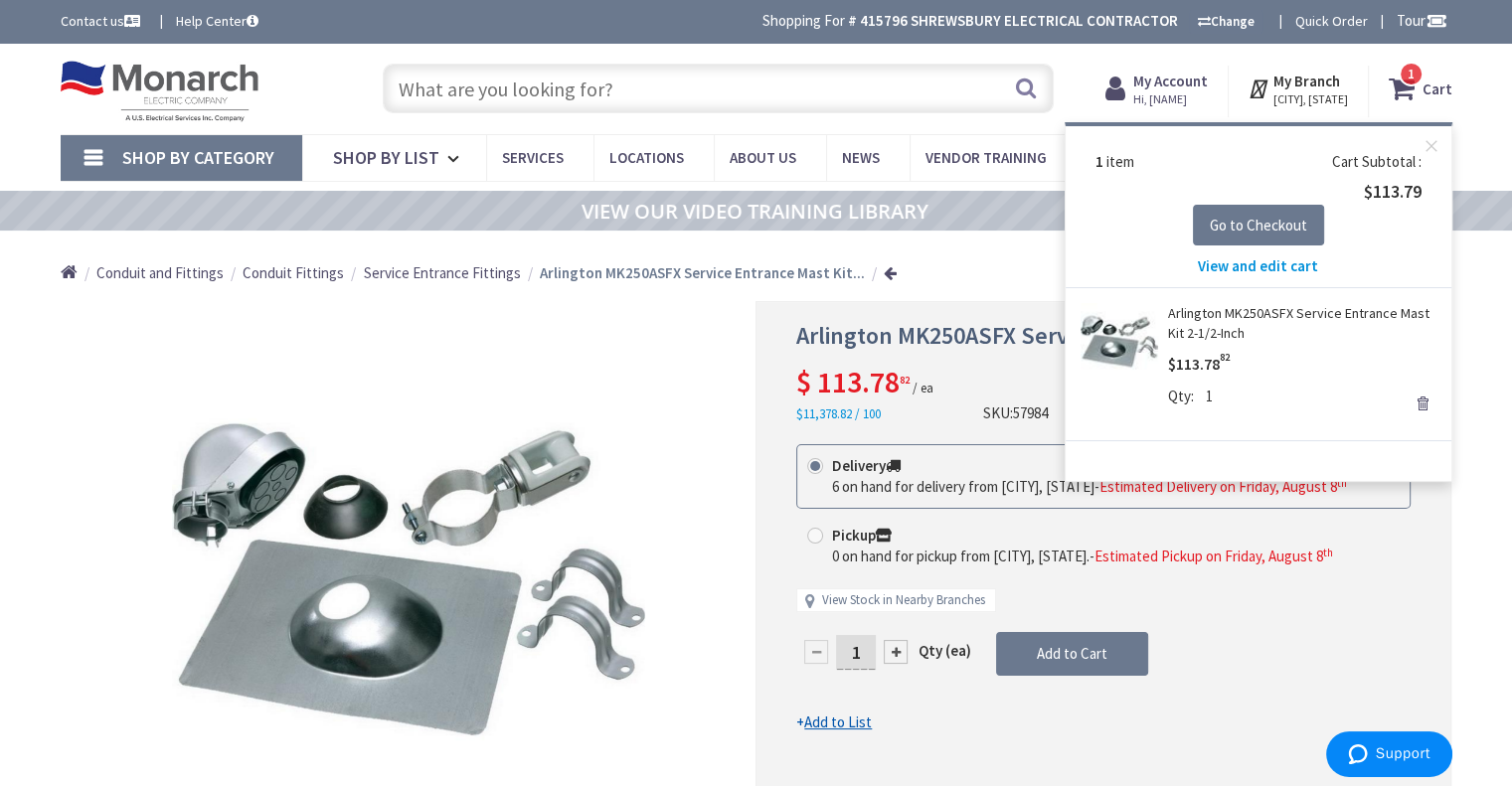 click on "View and edit cart" at bounding box center [1258, 265] 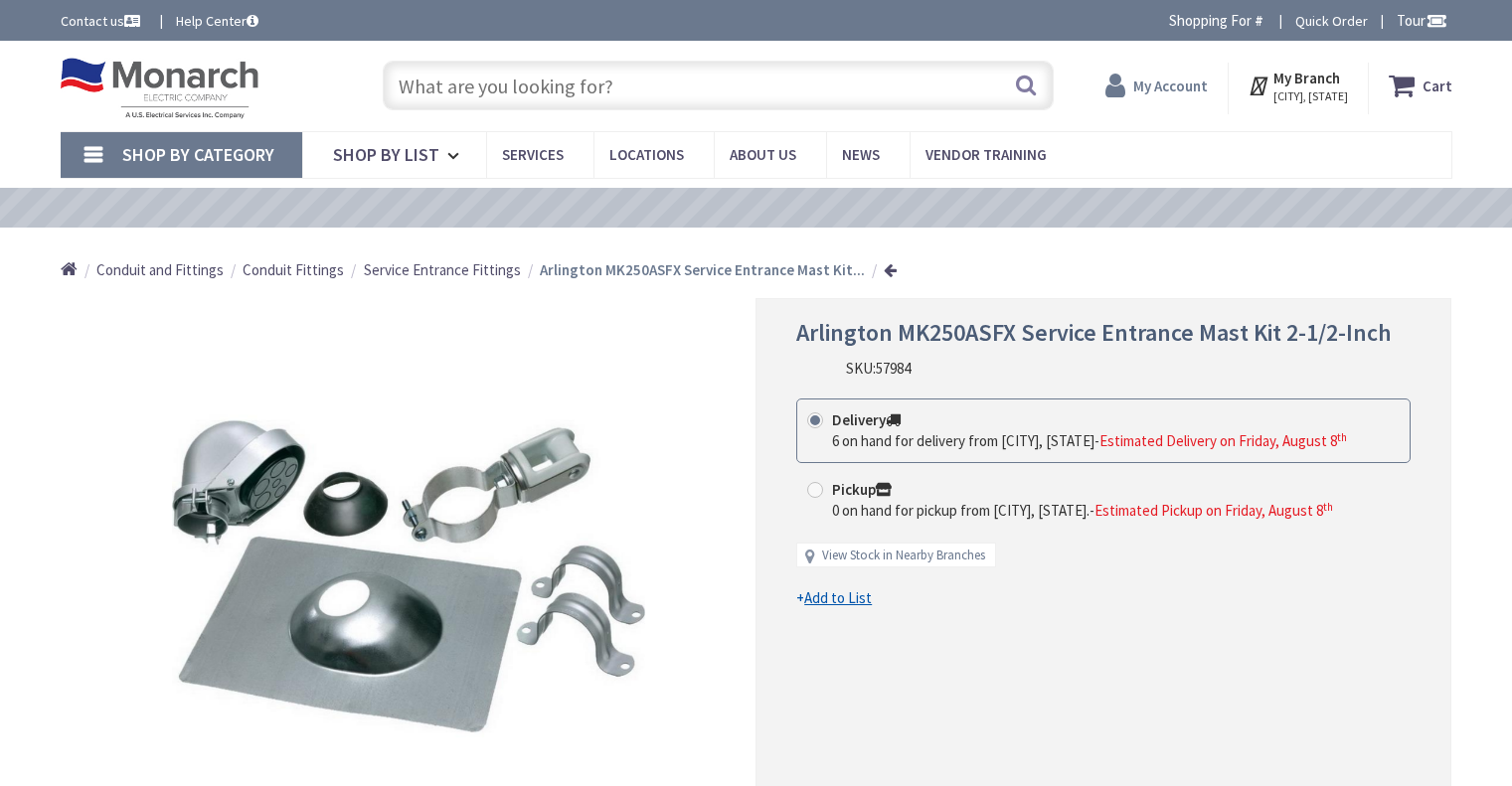scroll, scrollTop: 0, scrollLeft: 0, axis: both 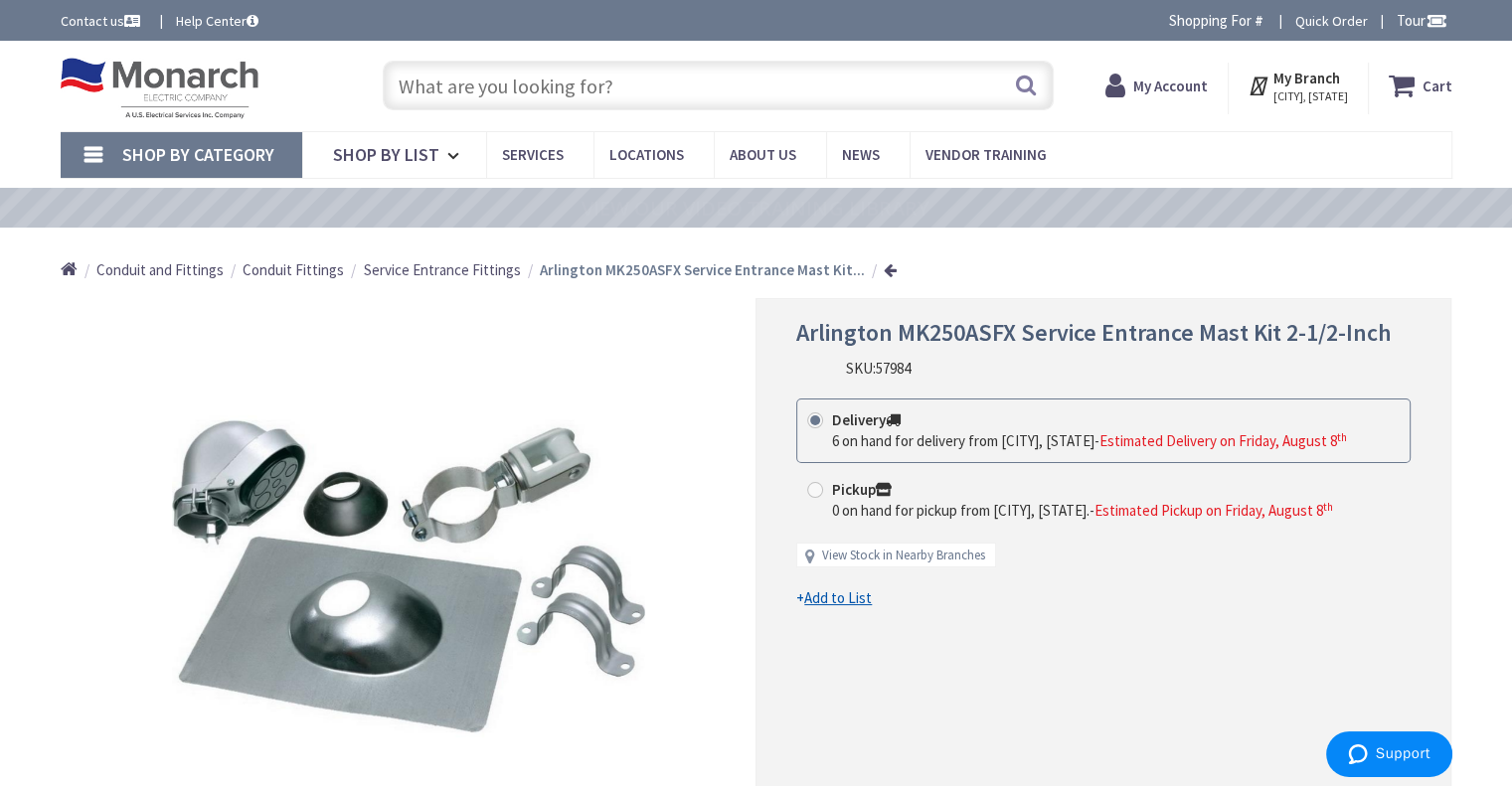 click on "My Account" at bounding box center [1170, 85] 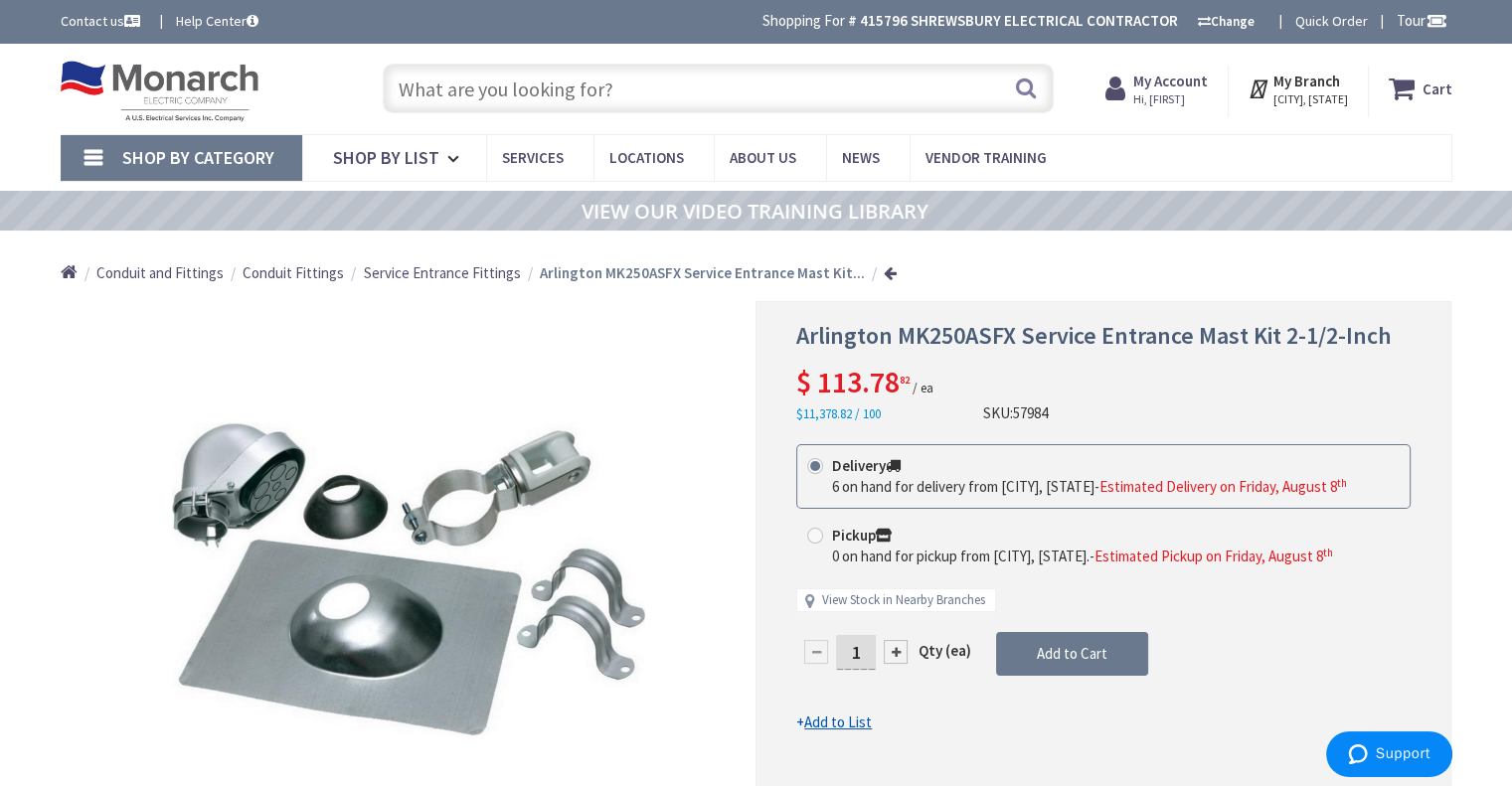 click on "My Account" at bounding box center (1170, 80) 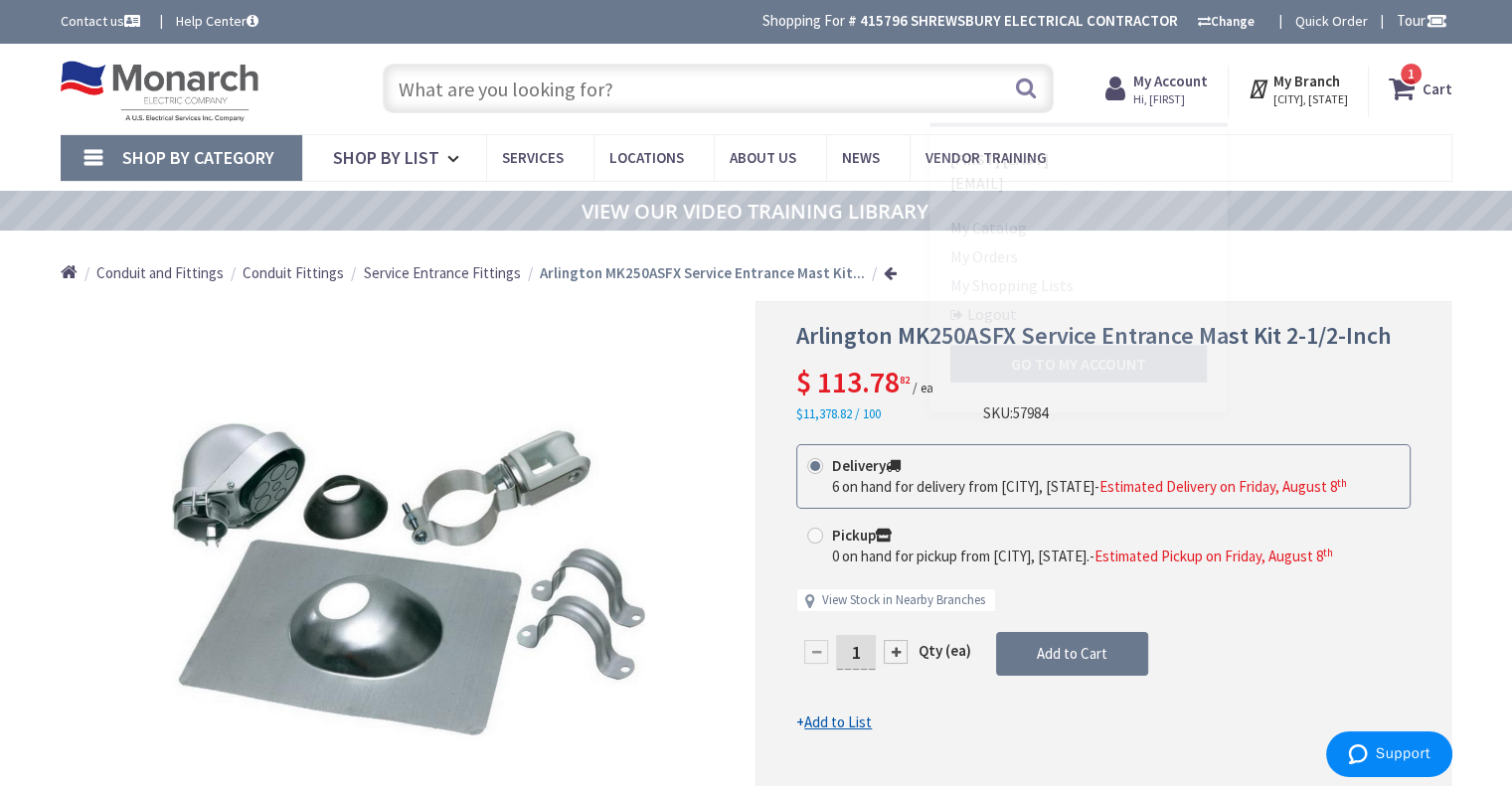 click on "My Orders" at bounding box center [984, 260] 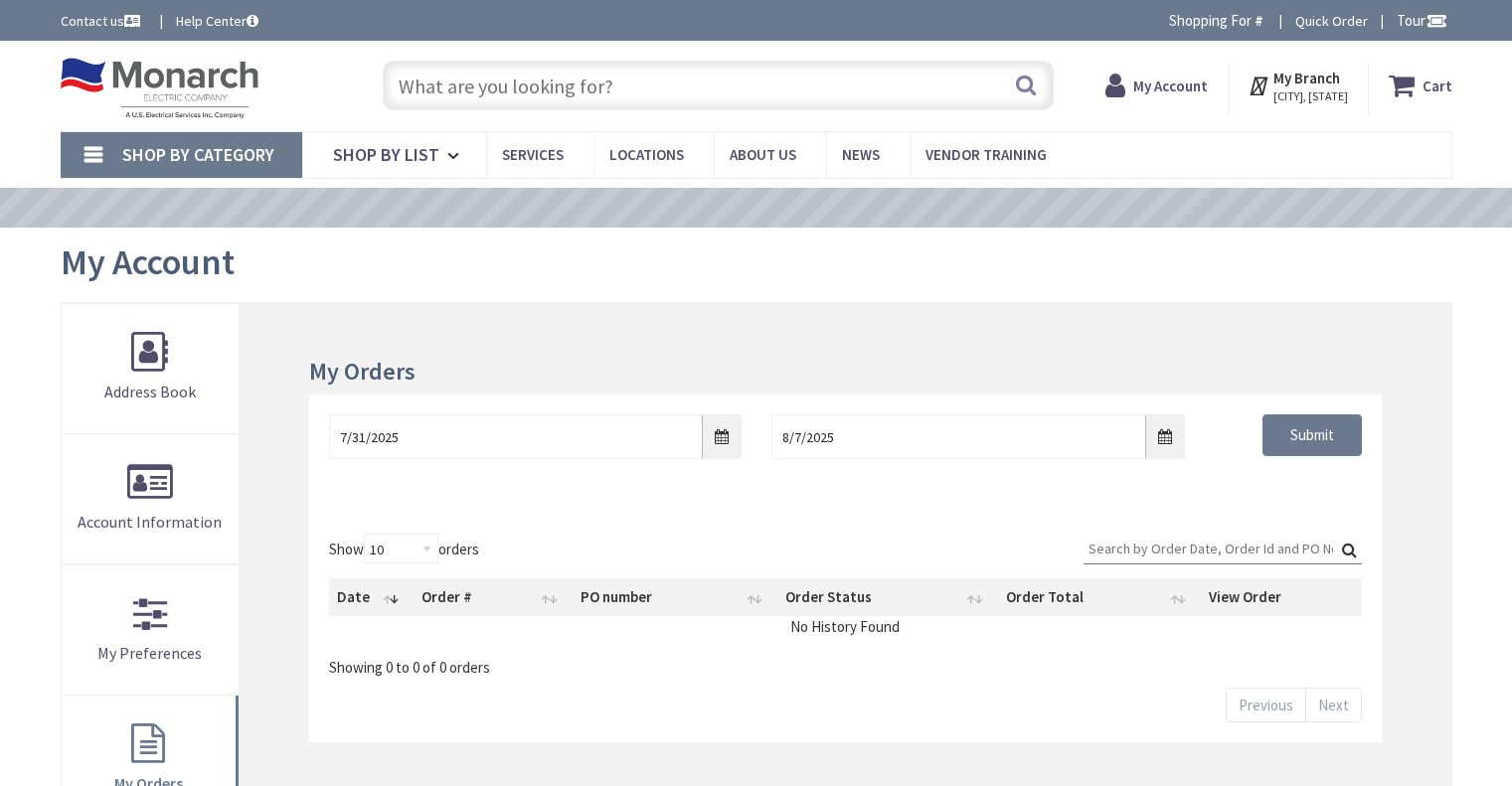 scroll, scrollTop: 0, scrollLeft: 0, axis: both 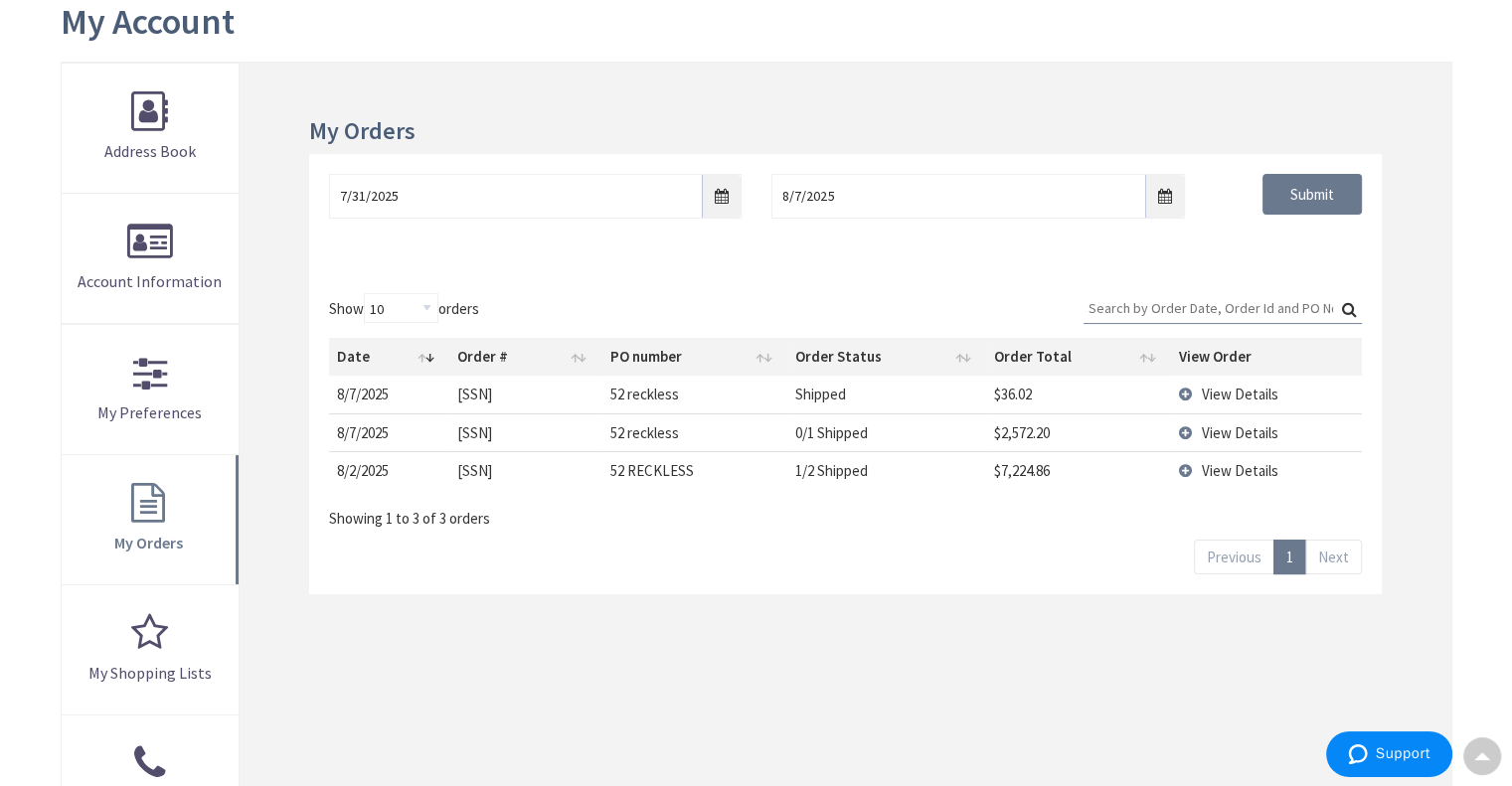 click on "View Details" at bounding box center [1239, 470] 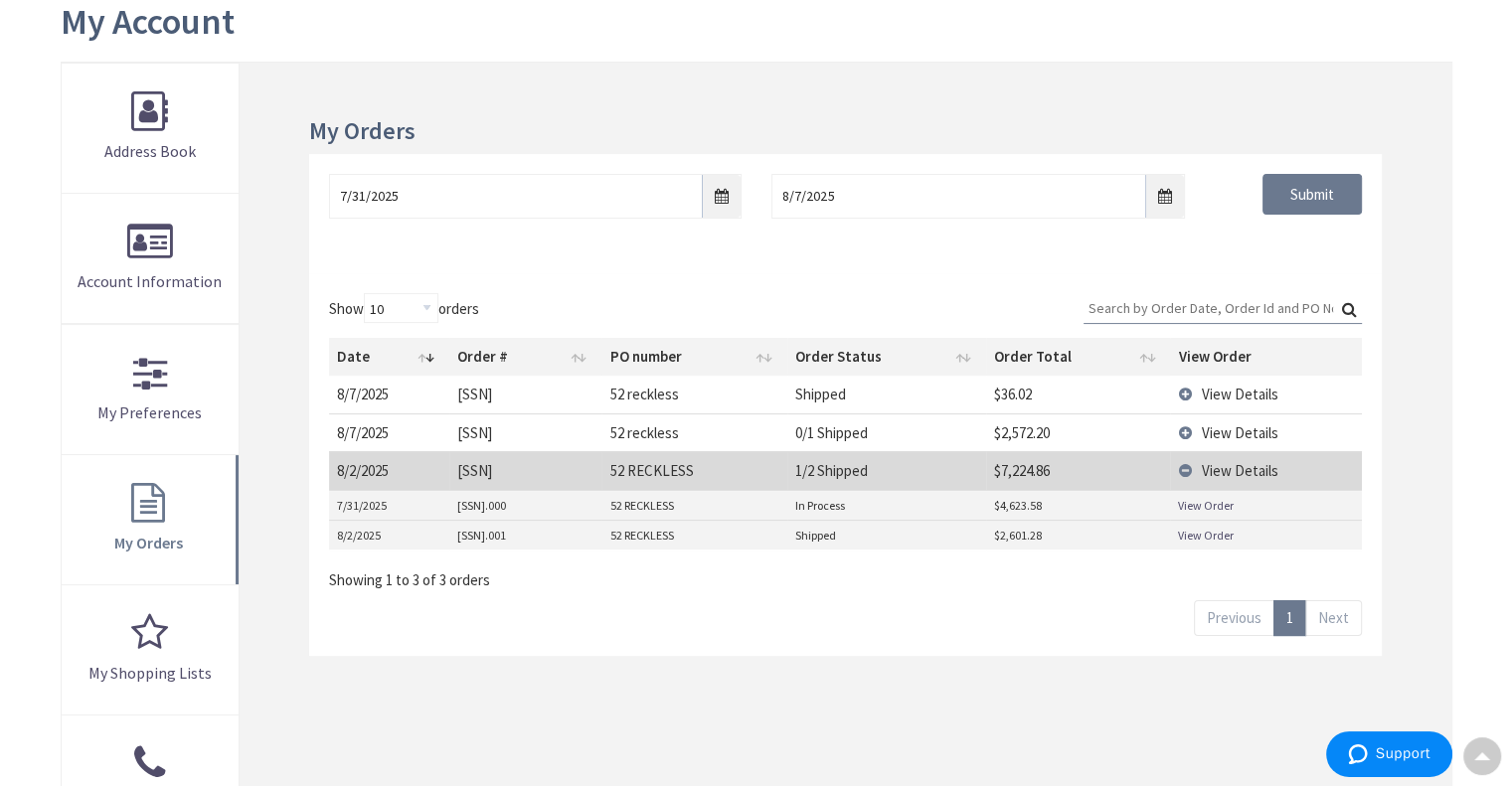 click on "View Details" at bounding box center (1265, 470) 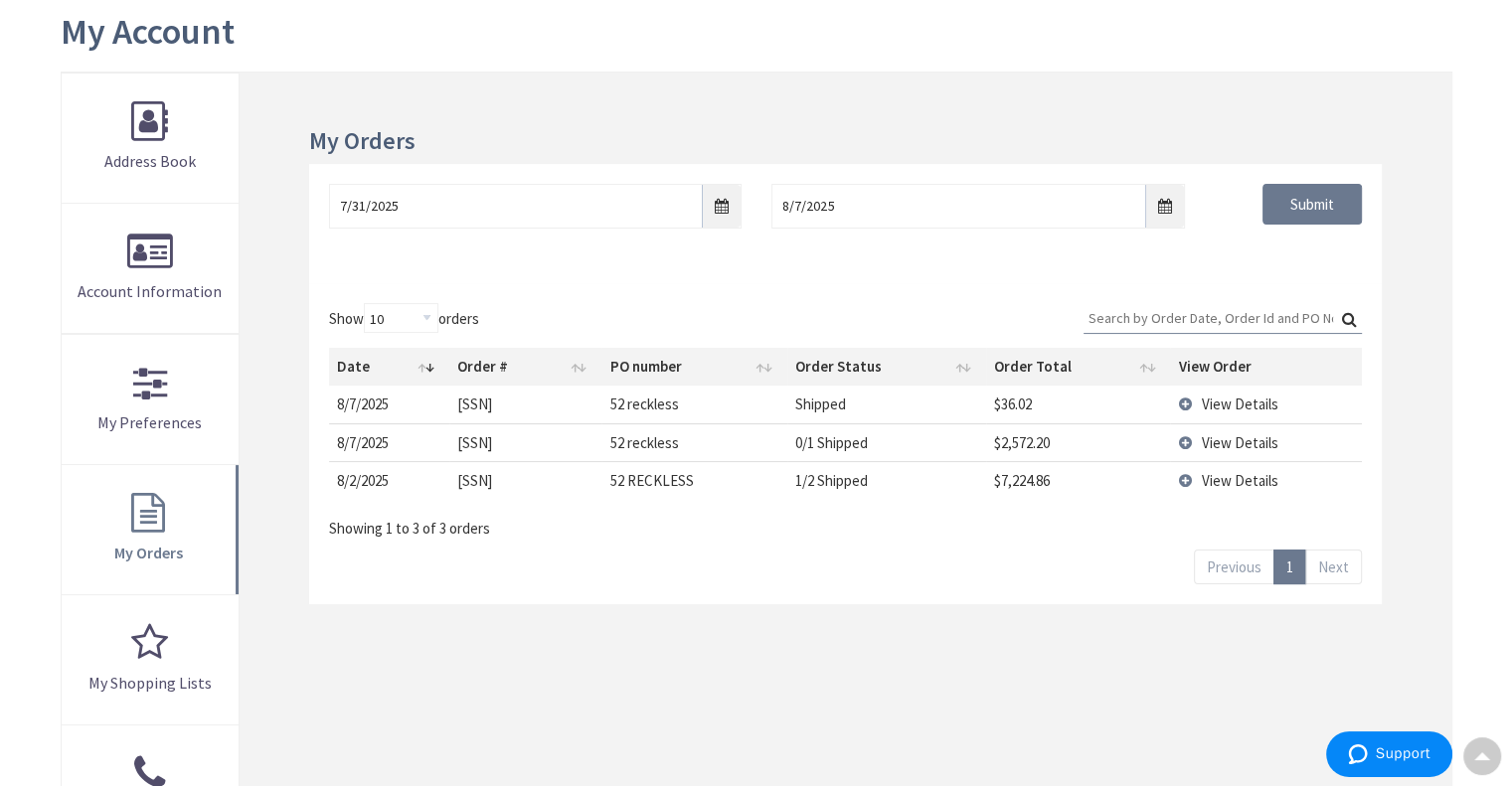 scroll, scrollTop: 233, scrollLeft: 0, axis: vertical 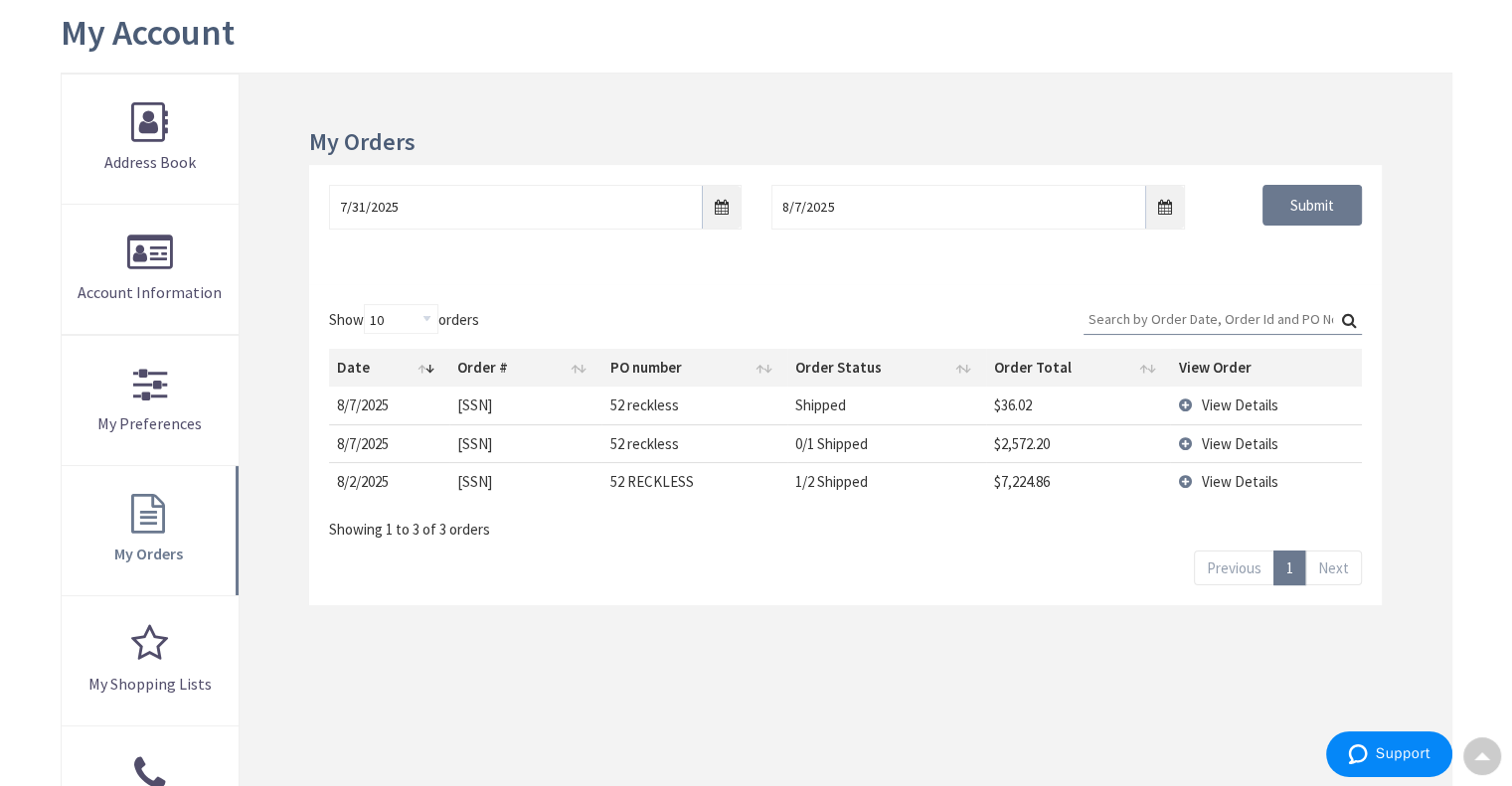 click on "View Details" at bounding box center [1265, 404] 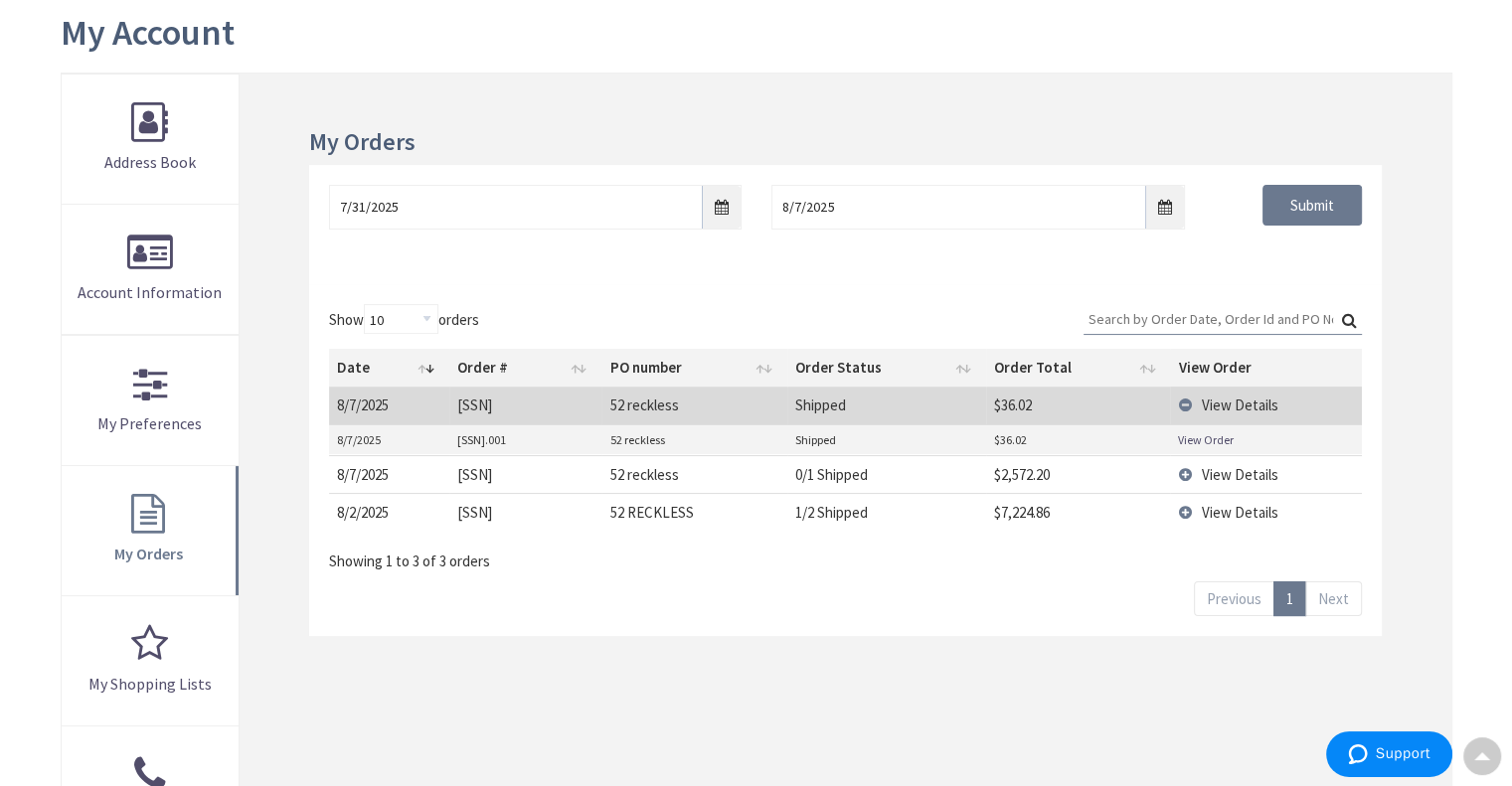 click on "View Details" at bounding box center (1239, 404) 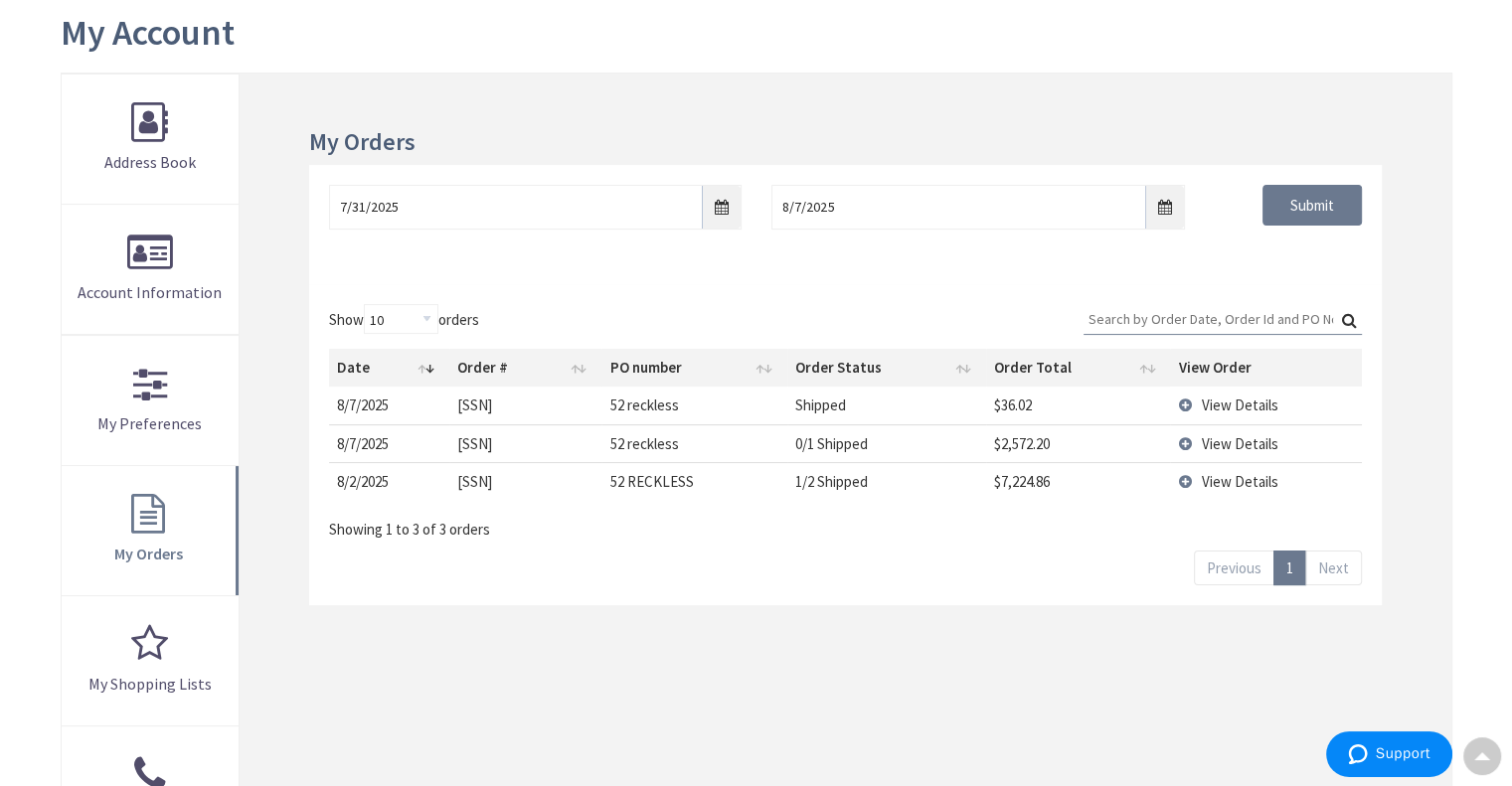 scroll, scrollTop: 0, scrollLeft: 0, axis: both 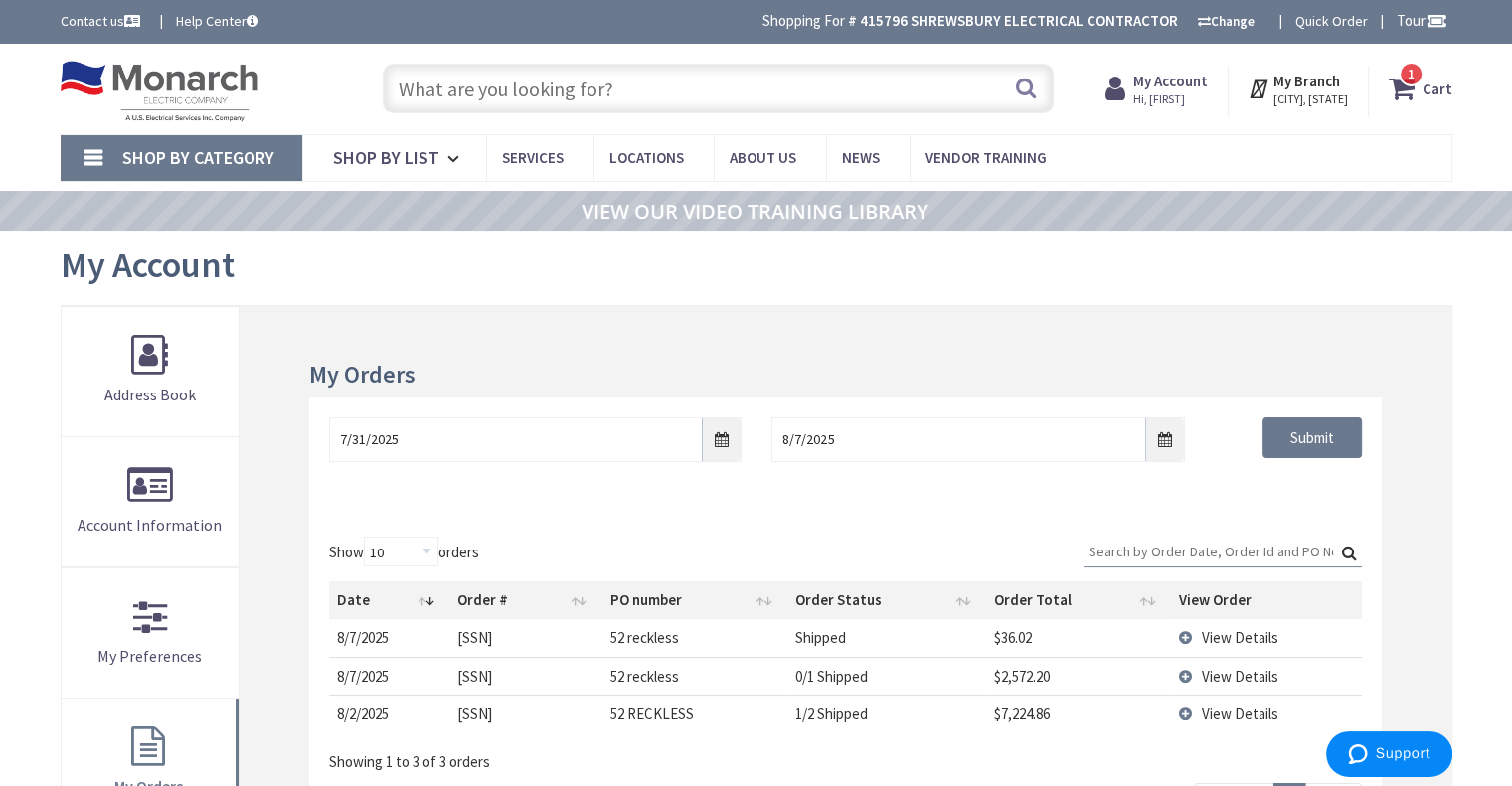click on "1
1
items" at bounding box center [1411, 74] 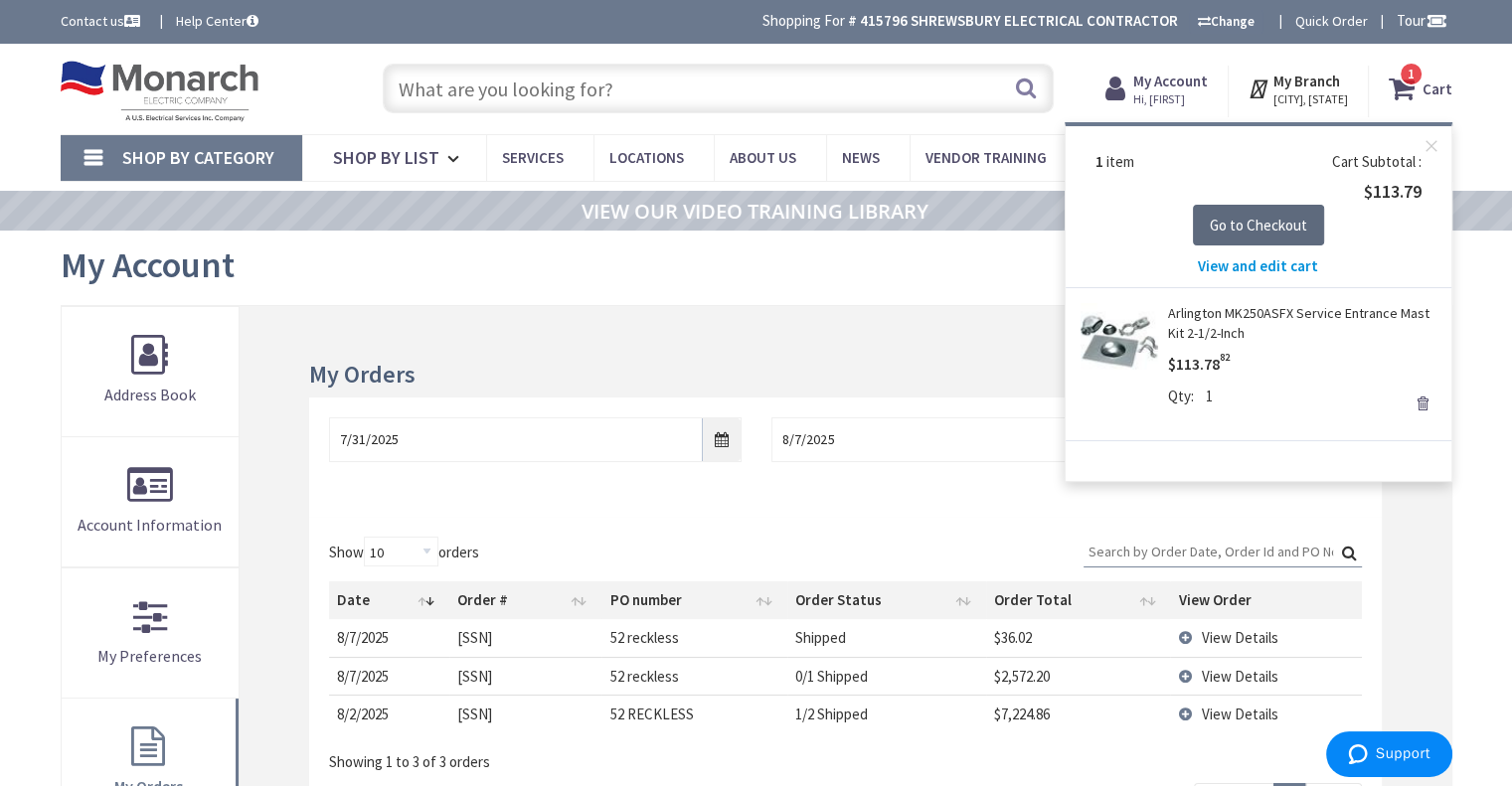 click on "Go to Checkout" at bounding box center [1259, 225] 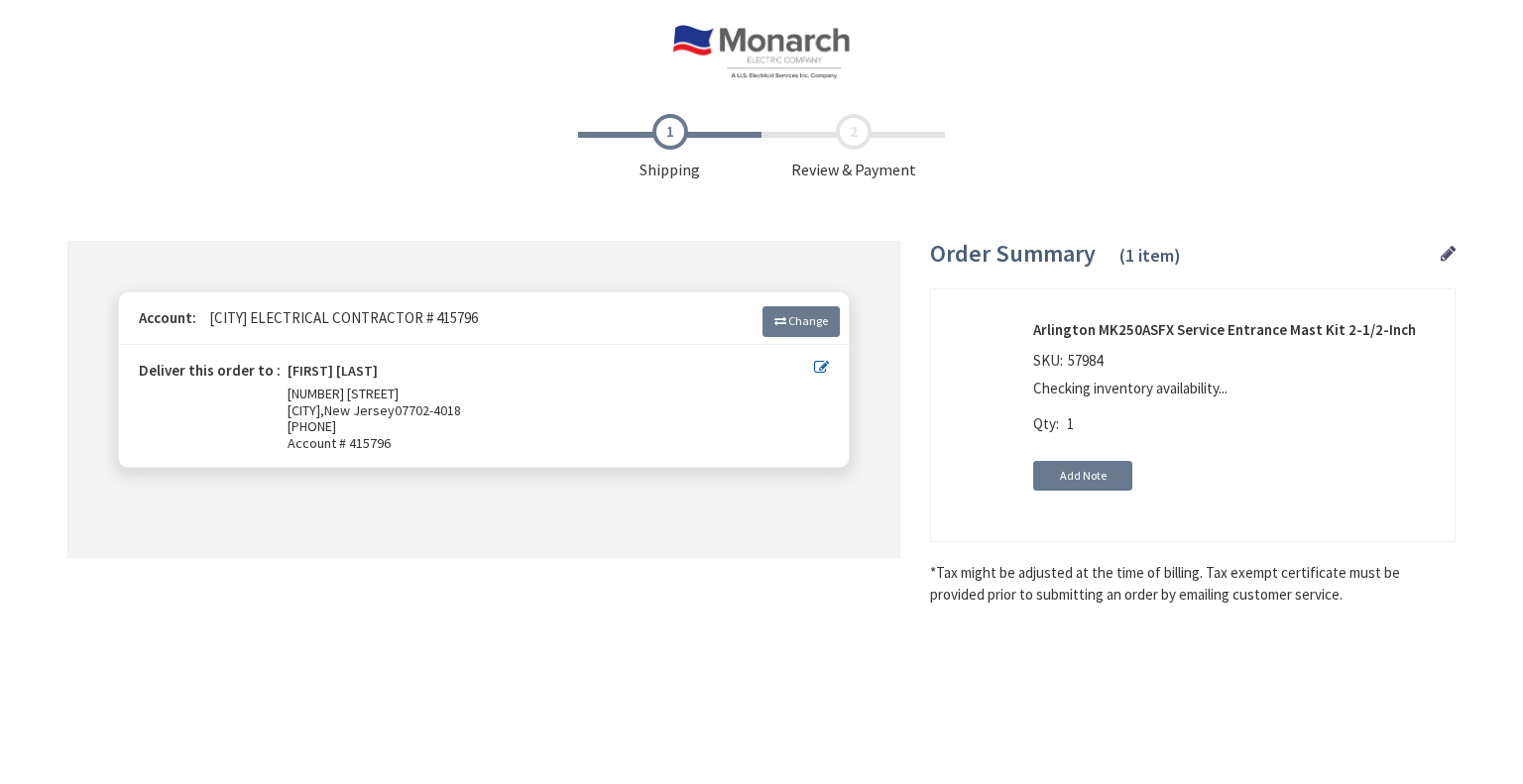 scroll, scrollTop: 0, scrollLeft: 0, axis: both 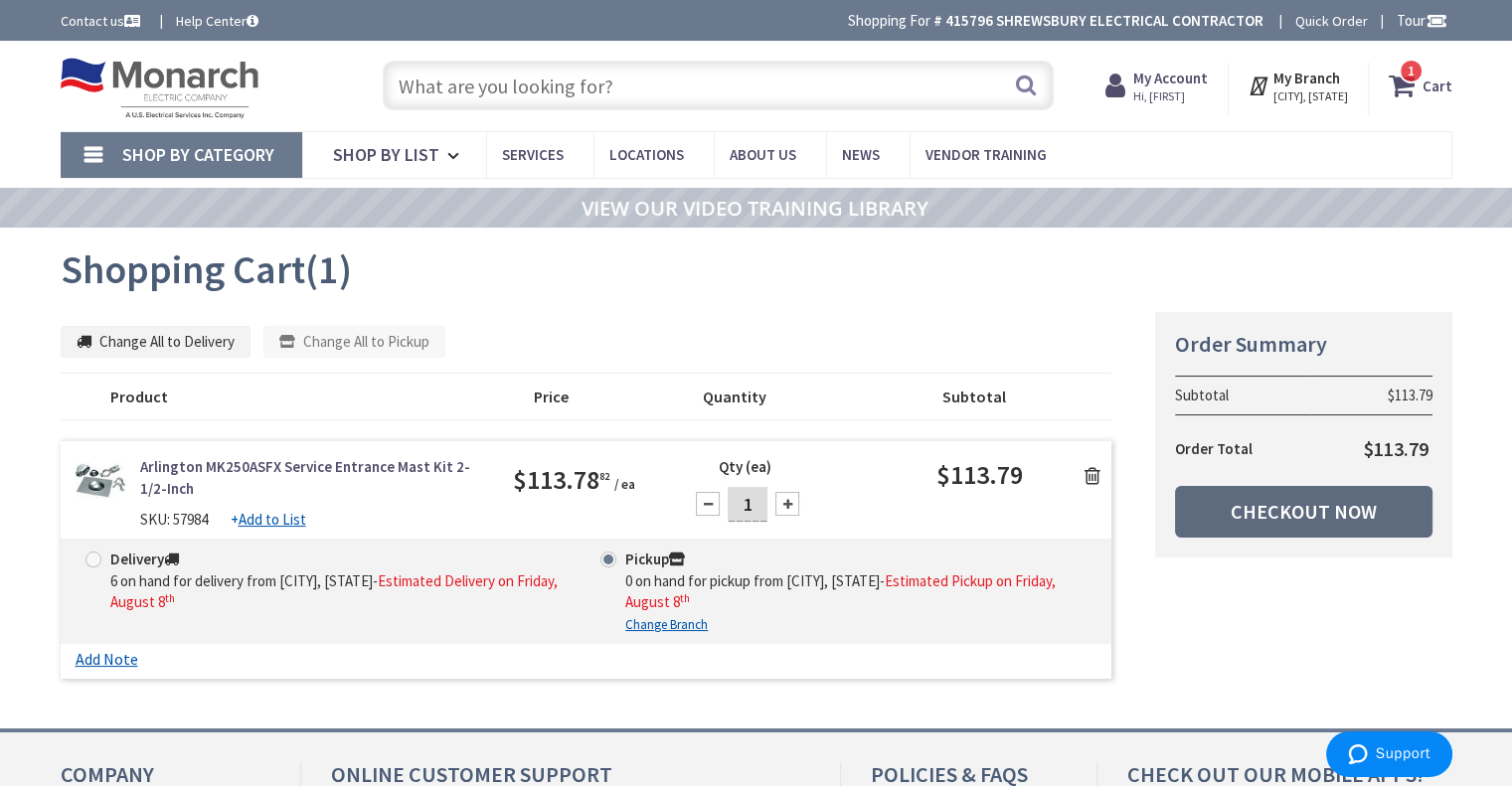 click on "Checkout Now" at bounding box center [1303, 512] 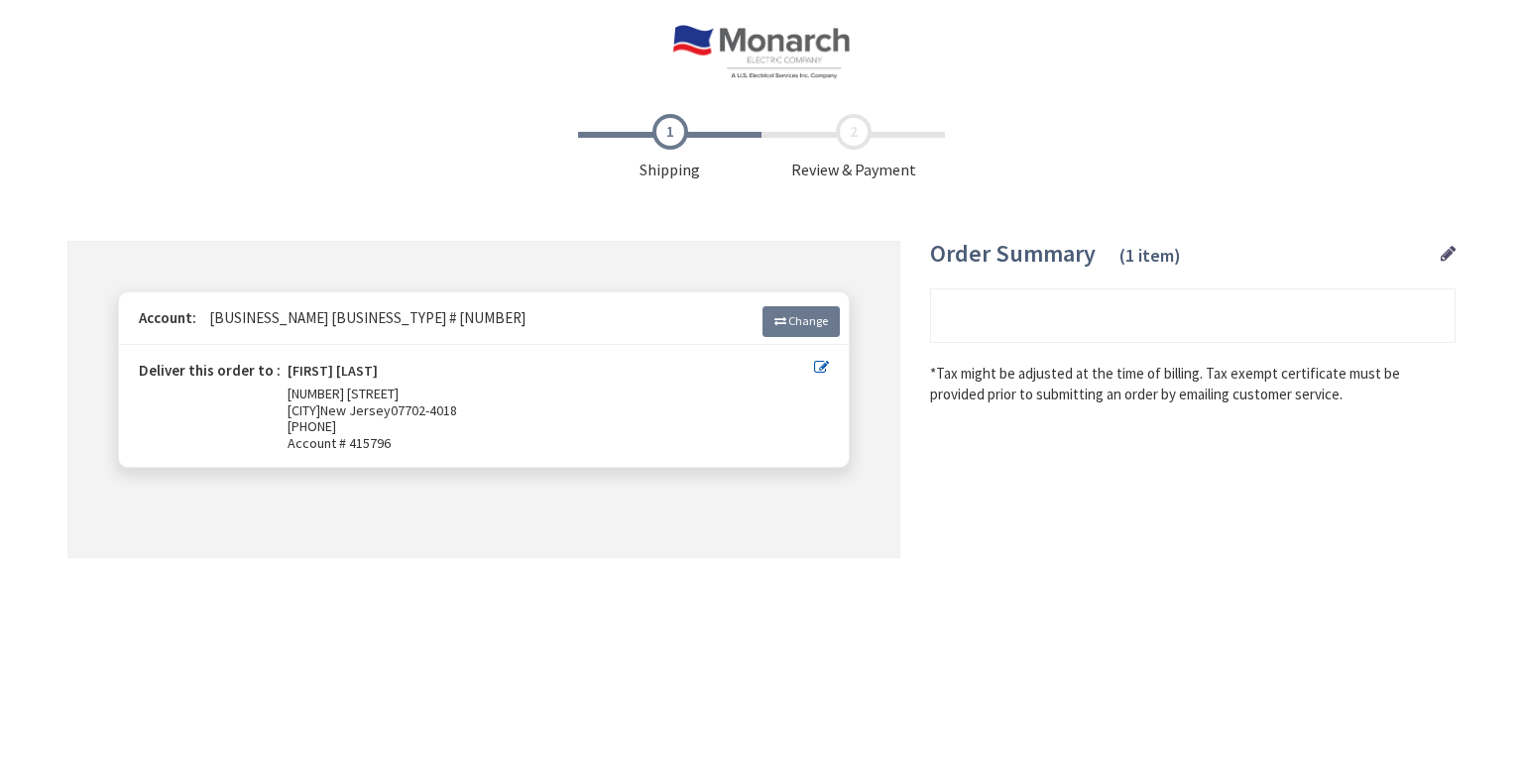 scroll, scrollTop: 0, scrollLeft: 0, axis: both 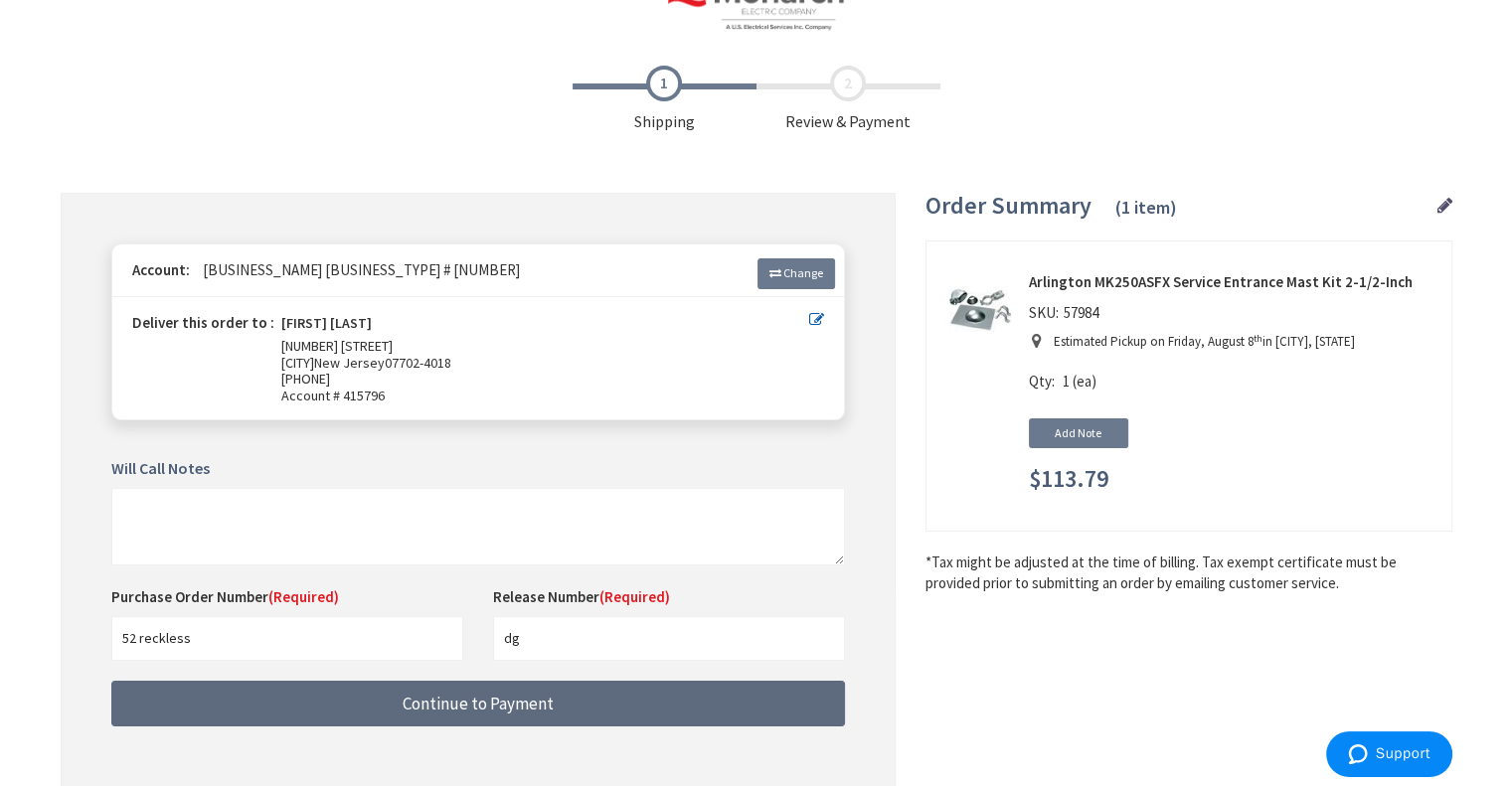 click on "Continue to Payment" at bounding box center (478, 704) 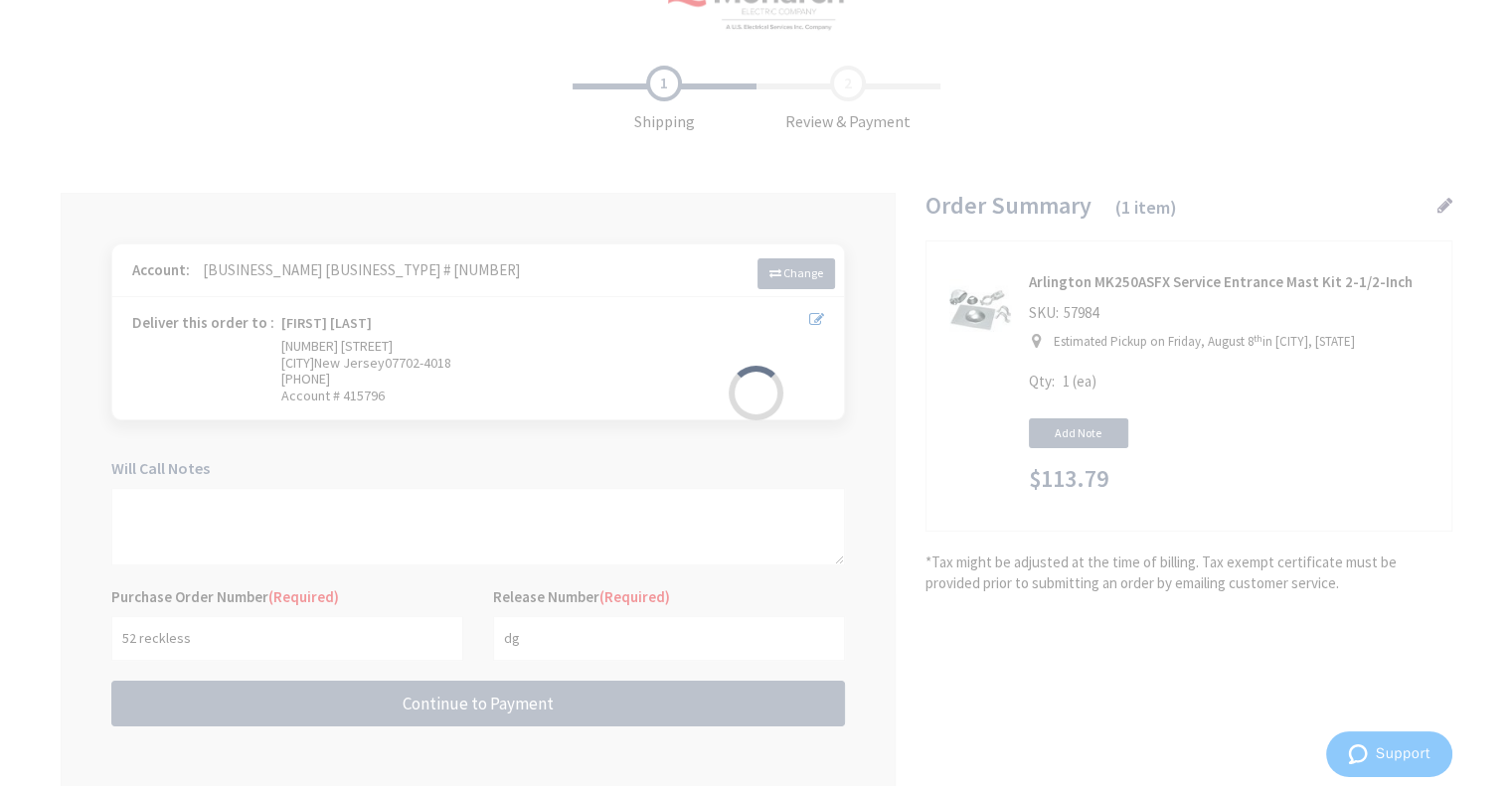 scroll, scrollTop: 0, scrollLeft: 0, axis: both 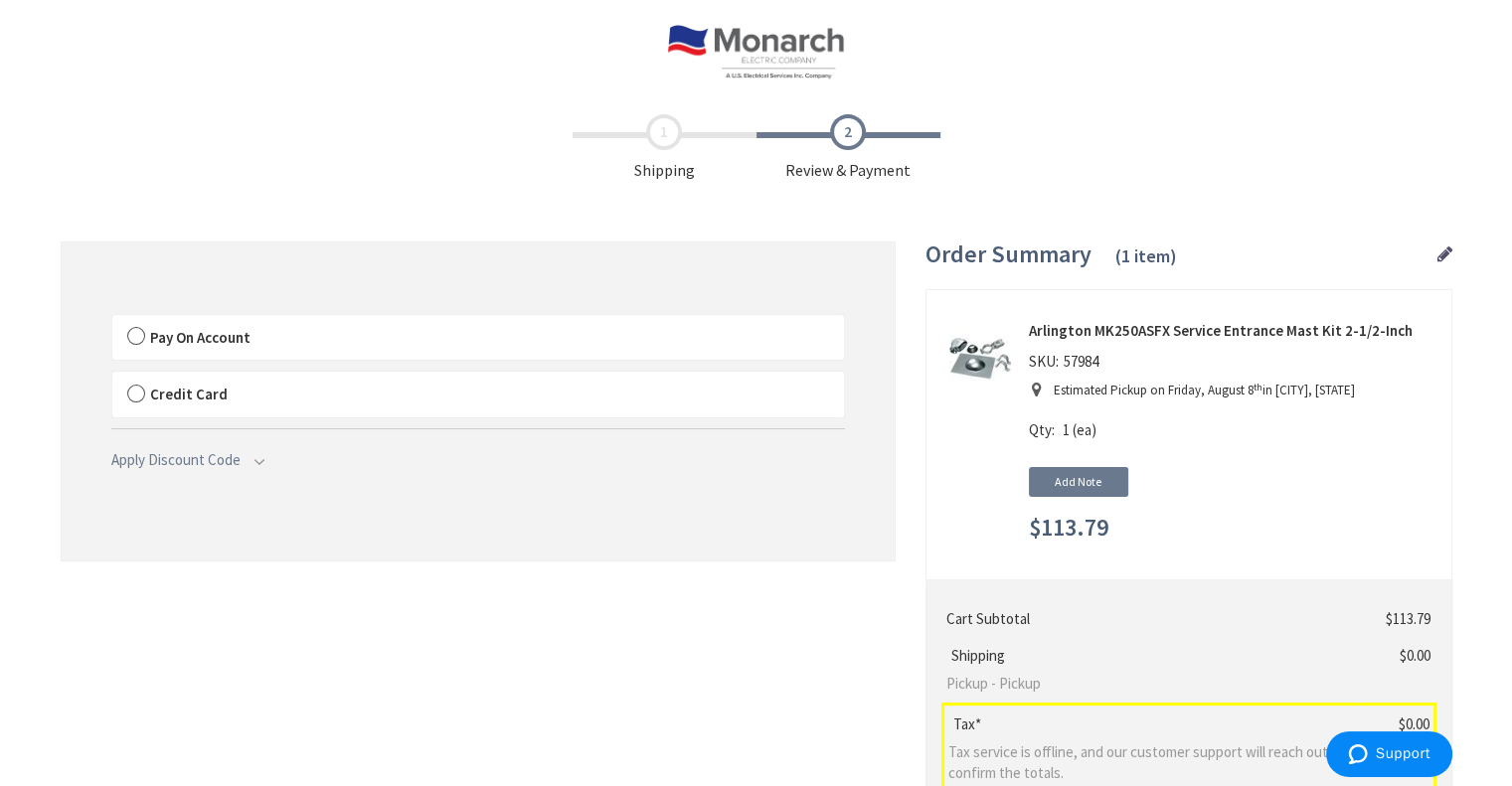 click on "Pay On Account" at bounding box center (478, 338) 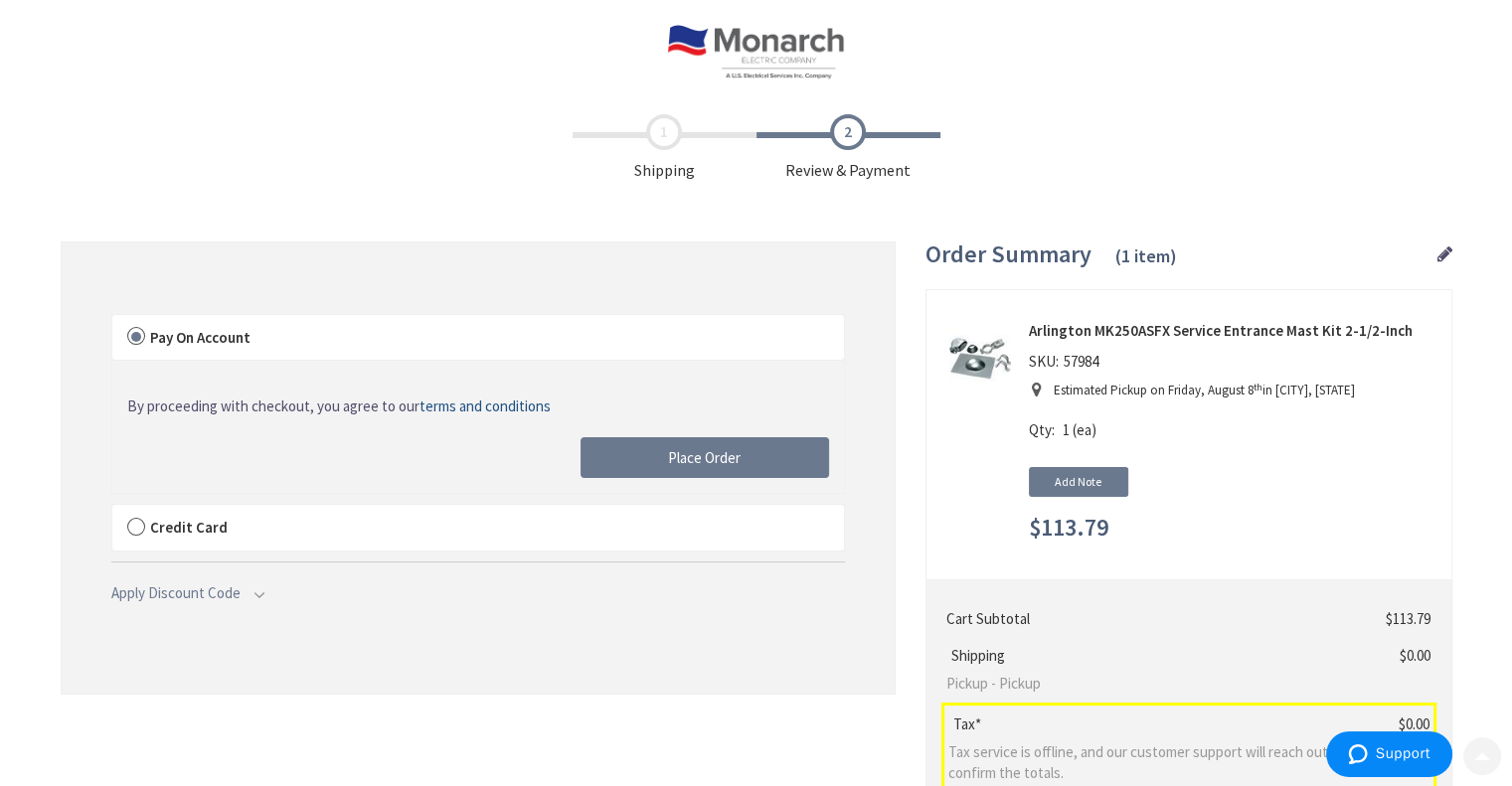 scroll, scrollTop: 0, scrollLeft: 0, axis: both 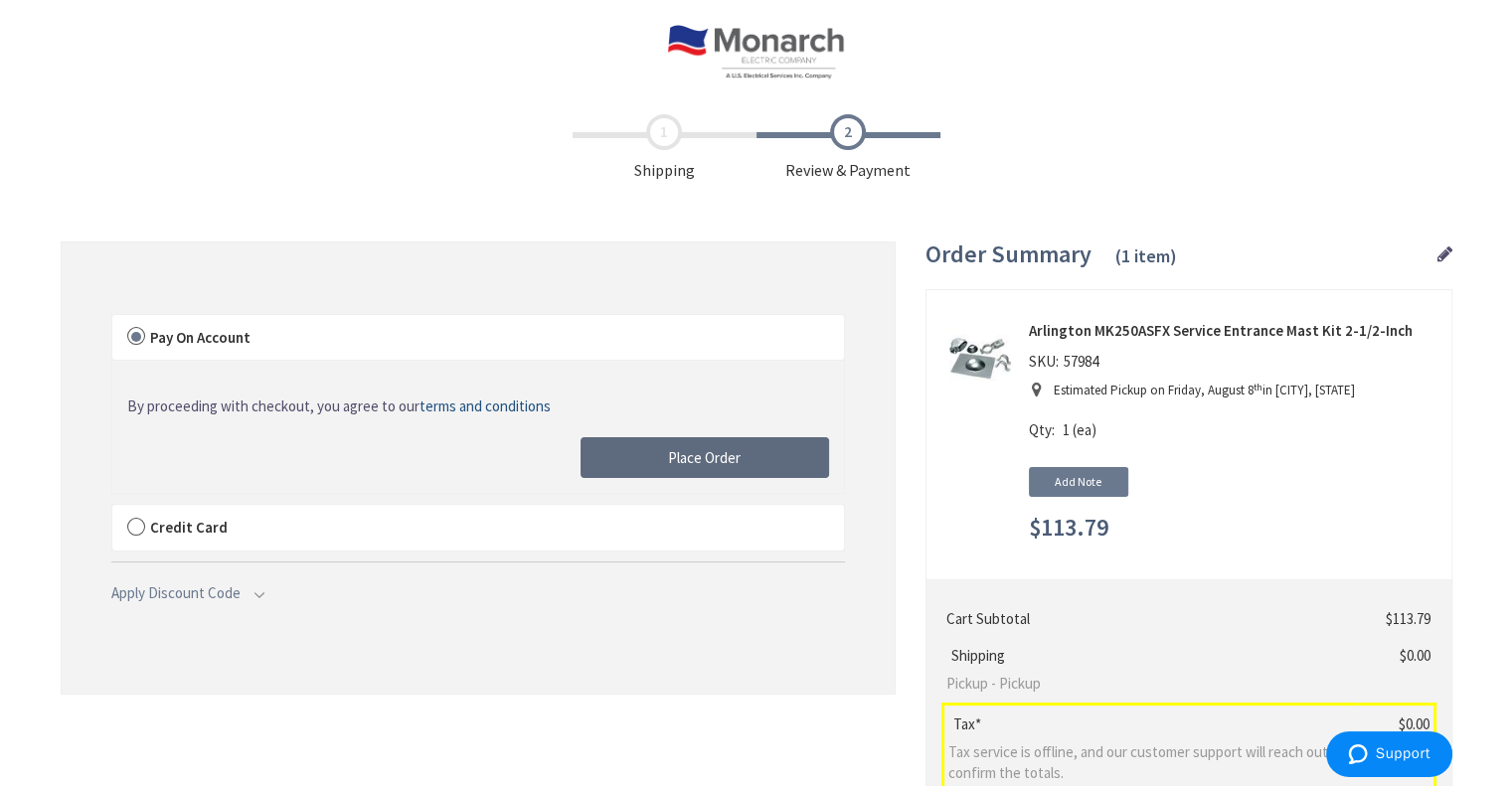 click on "Place Order" at bounding box center (704, 457) 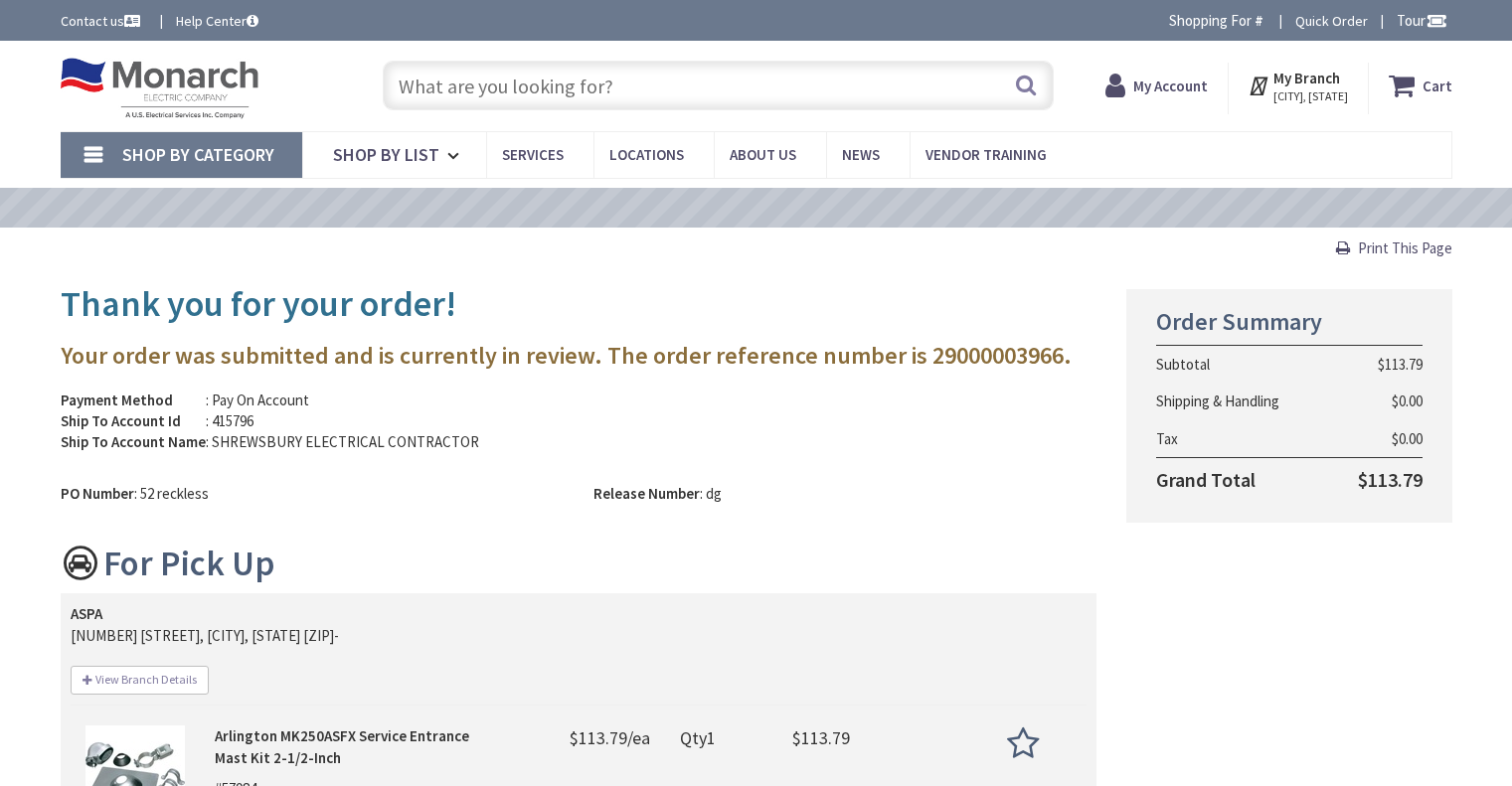 scroll, scrollTop: 0, scrollLeft: 0, axis: both 